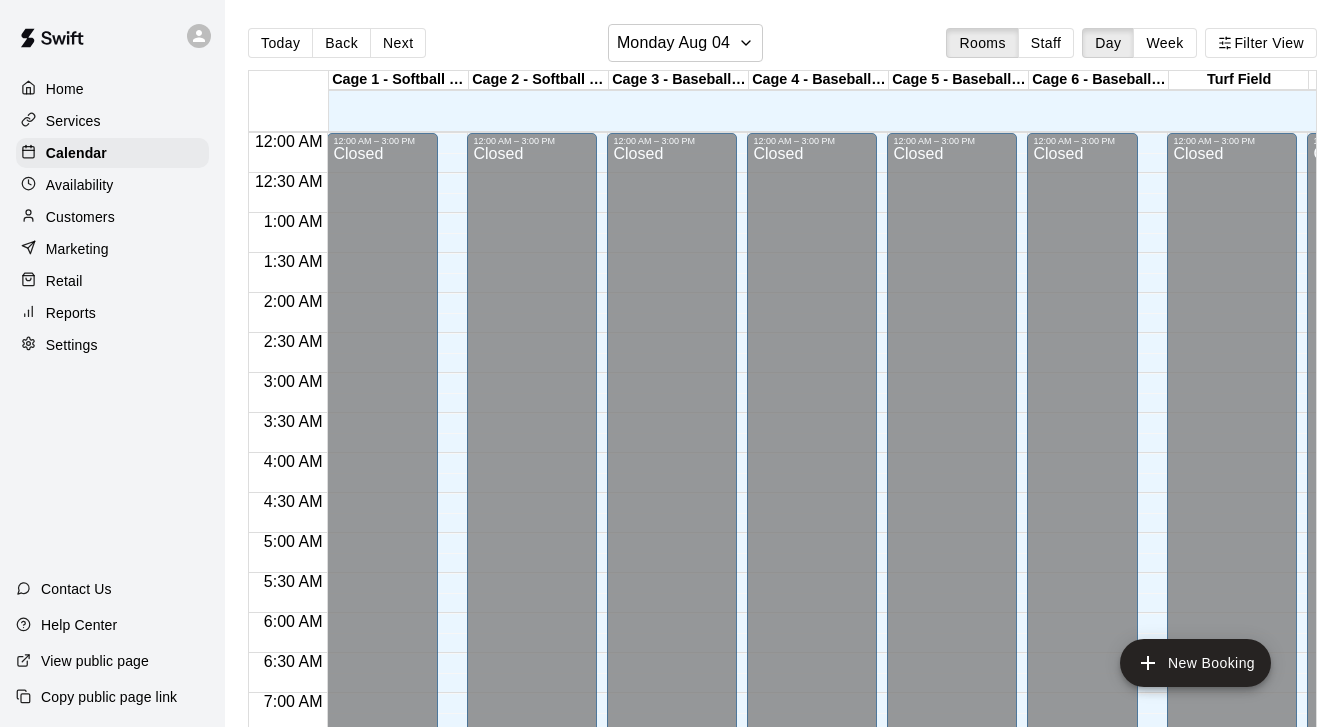 scroll, scrollTop: 0, scrollLeft: 0, axis: both 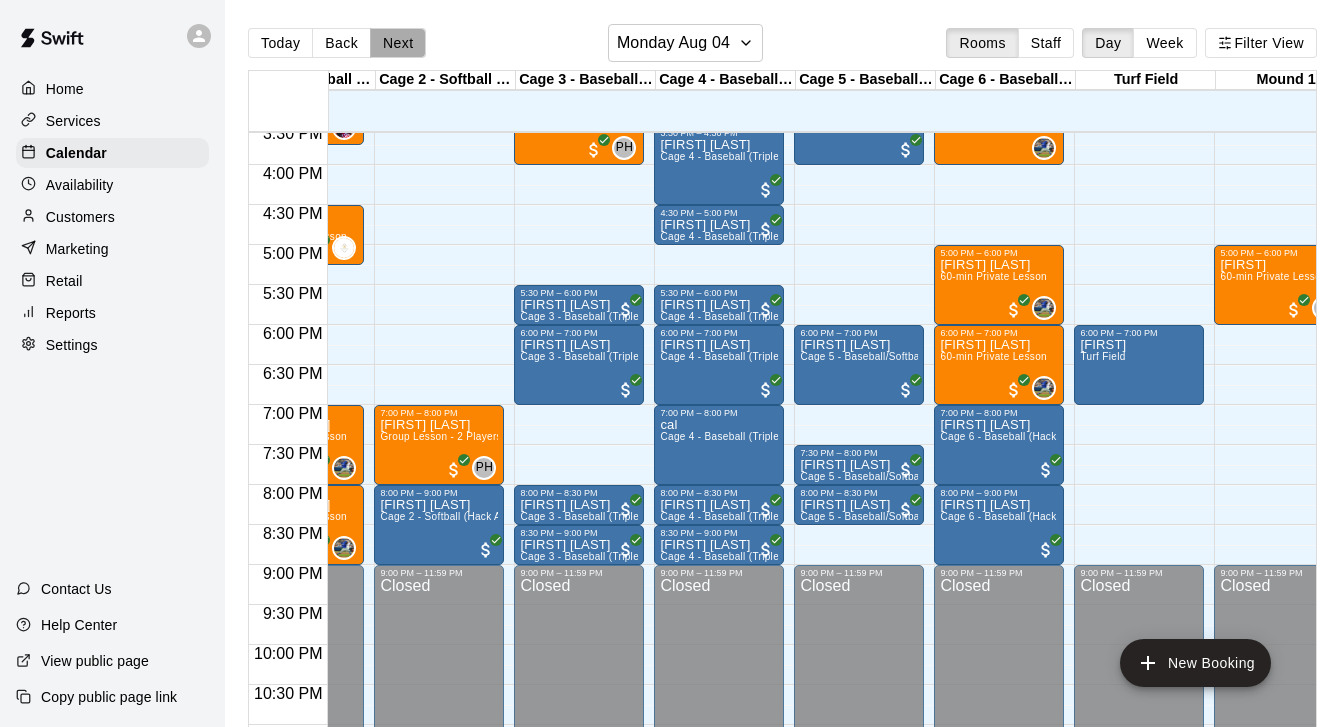 click on "Next" at bounding box center (398, 43) 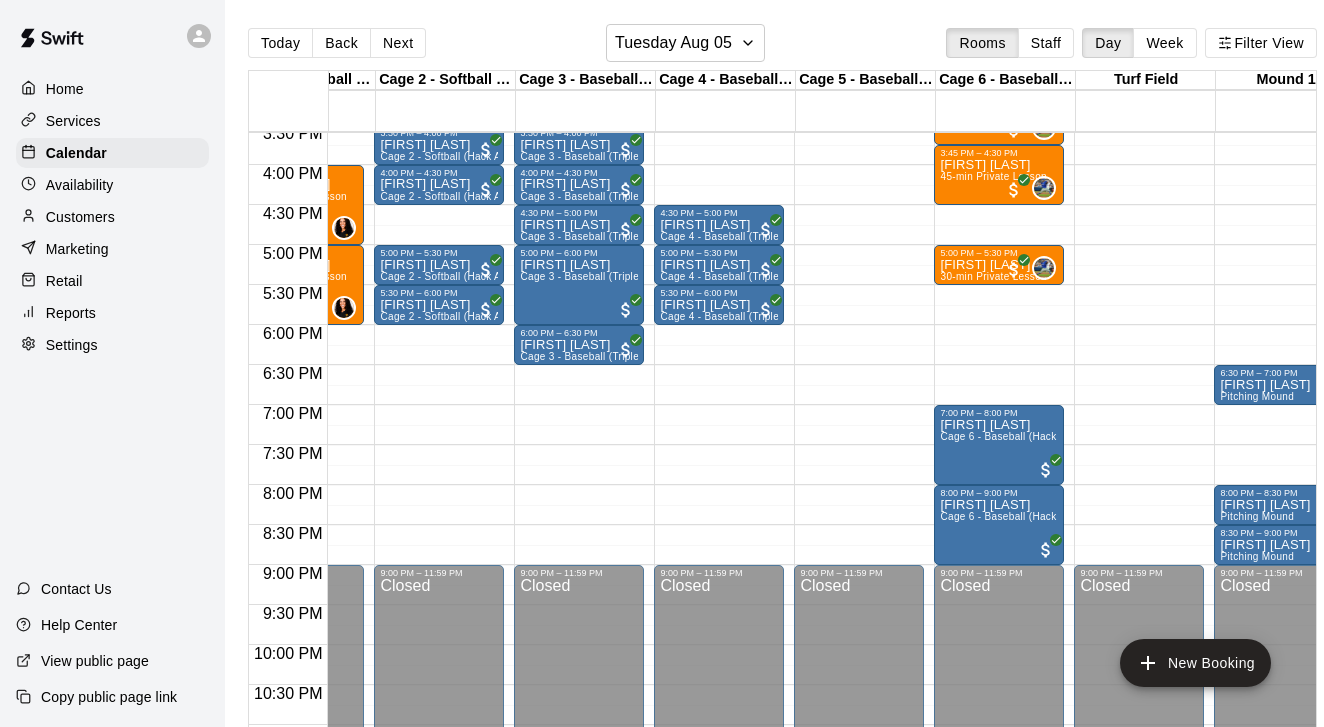 scroll, scrollTop: 1232, scrollLeft: 35, axis: both 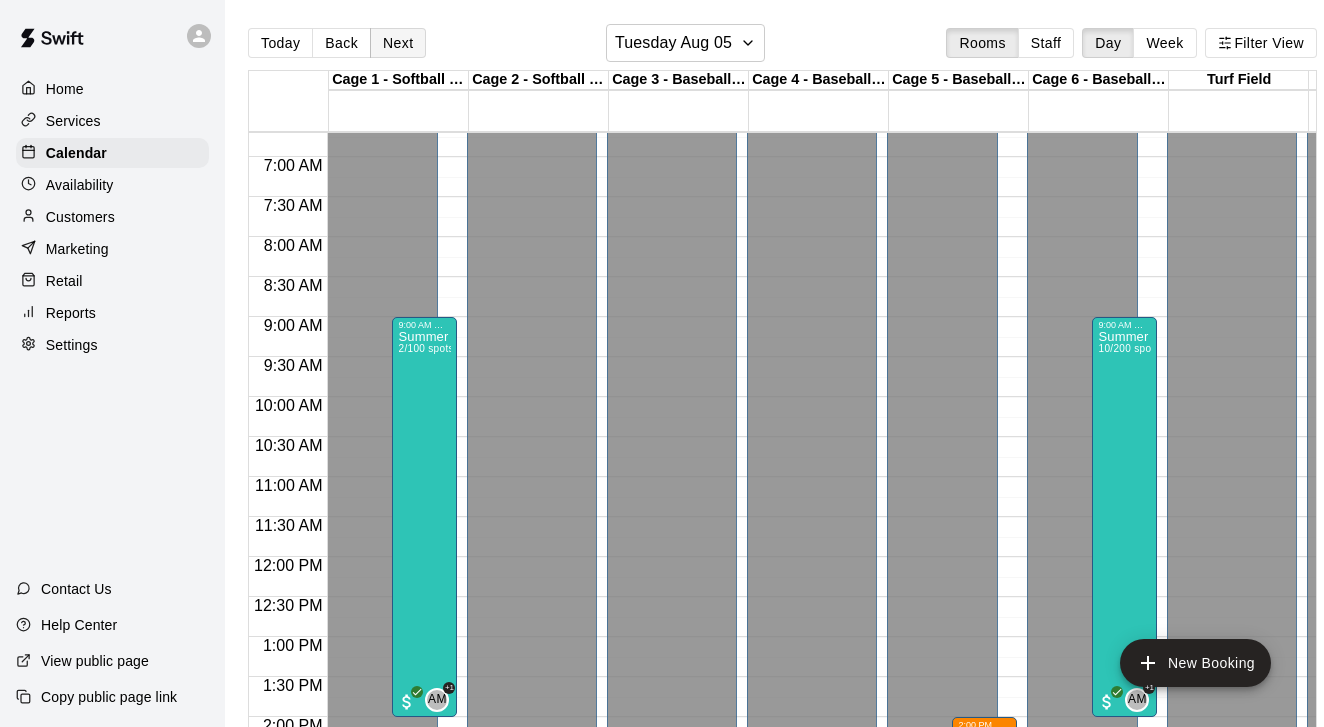 click on "Next" at bounding box center (398, 43) 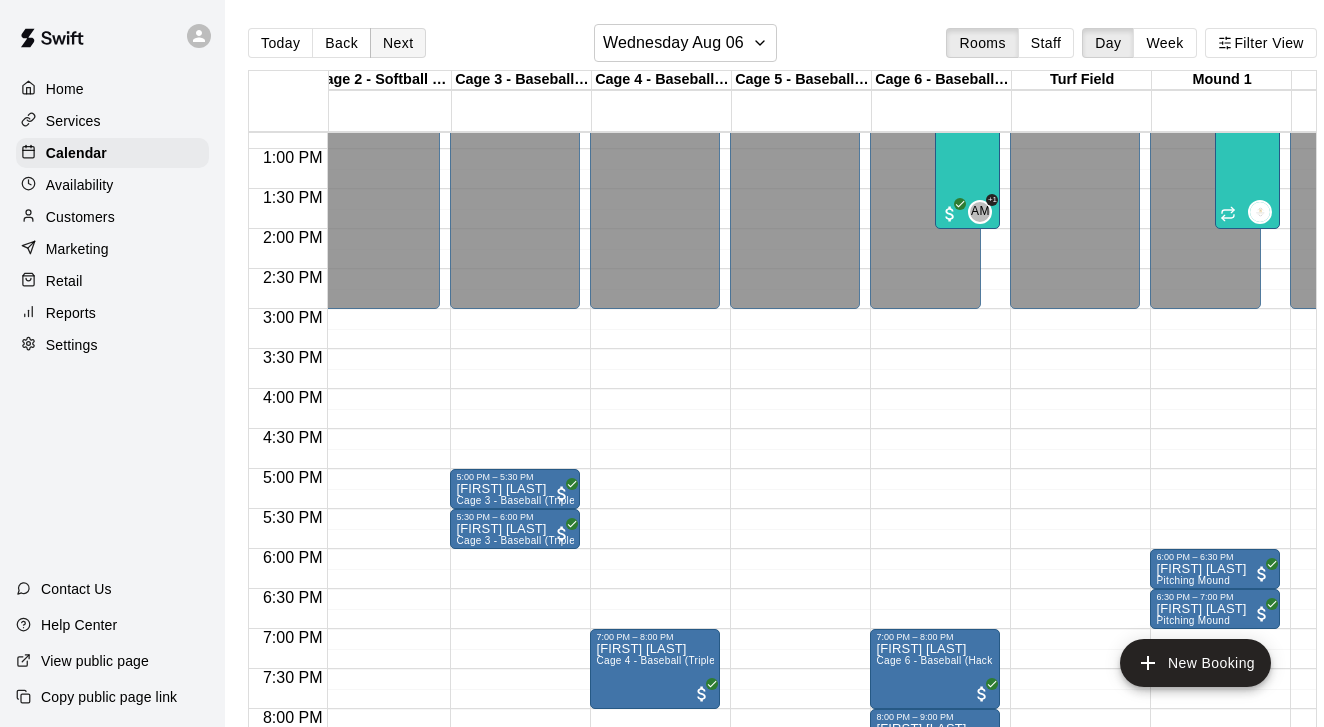 click on "Next" at bounding box center (398, 43) 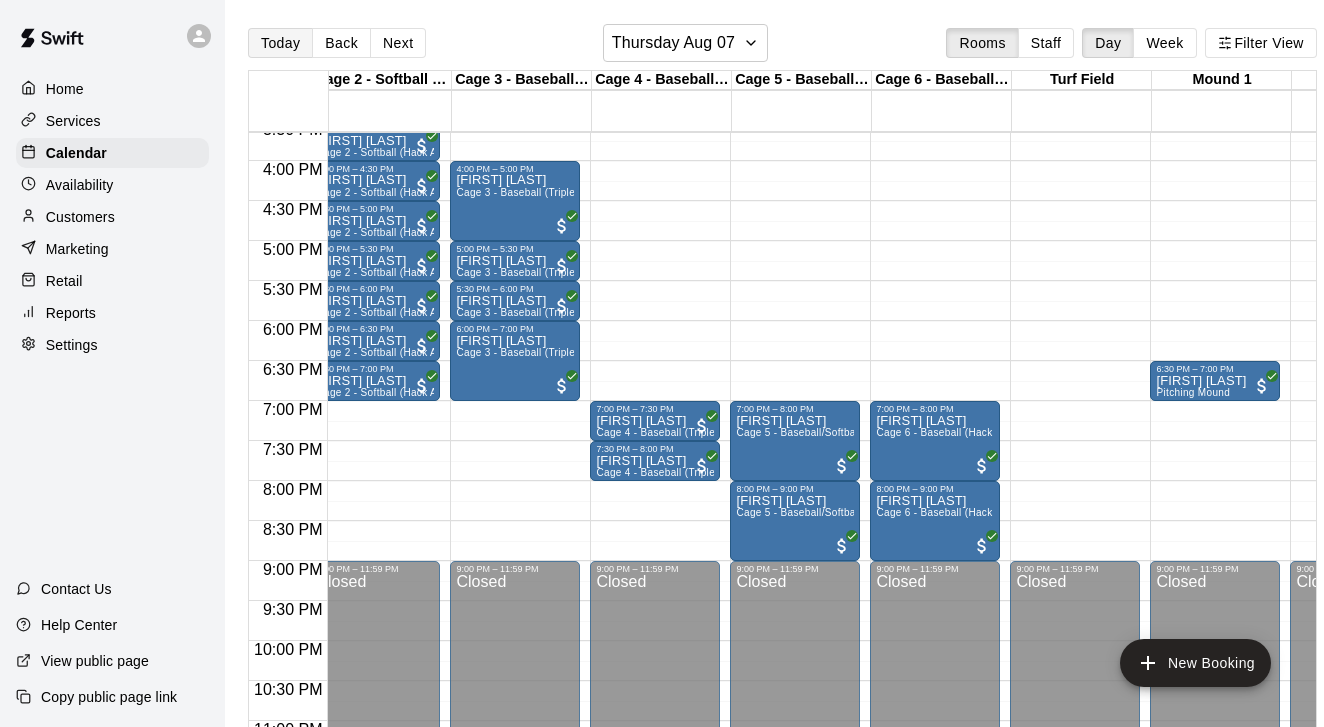 click on "Today" at bounding box center [280, 43] 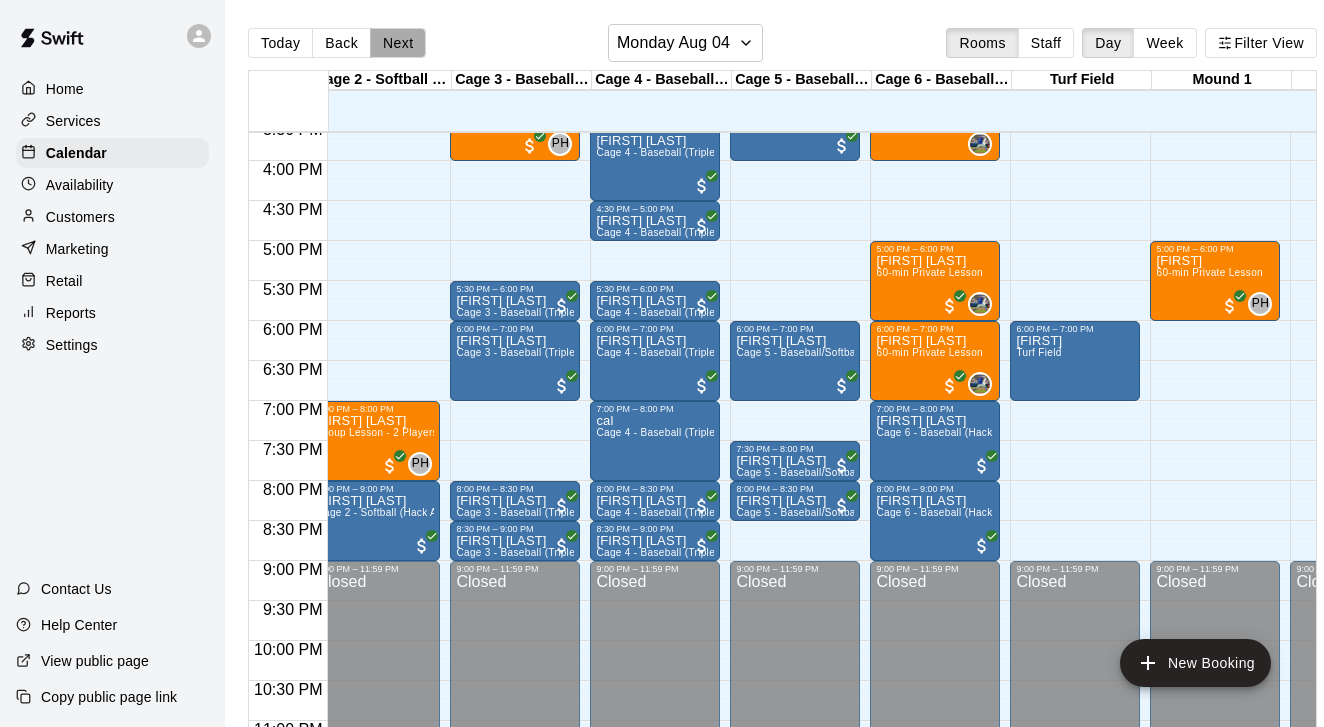 click on "Next" at bounding box center (398, 43) 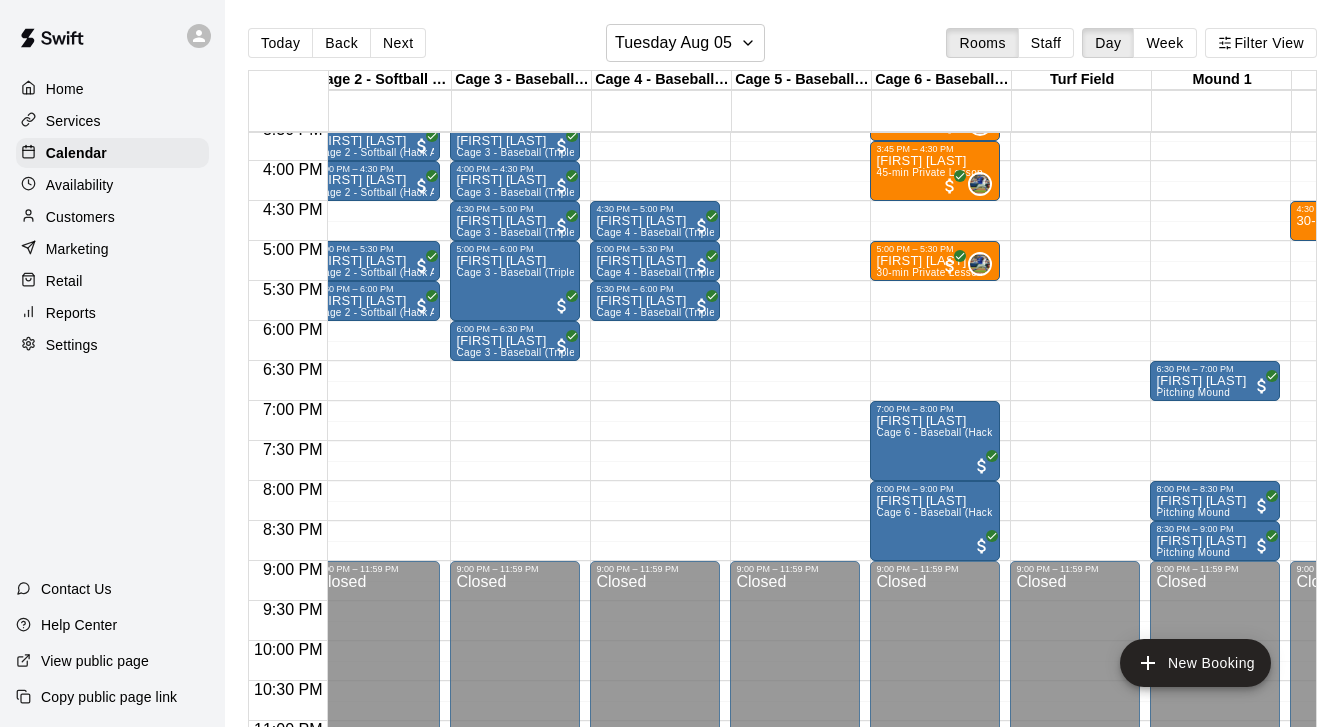 click on "Reports" at bounding box center (71, 313) 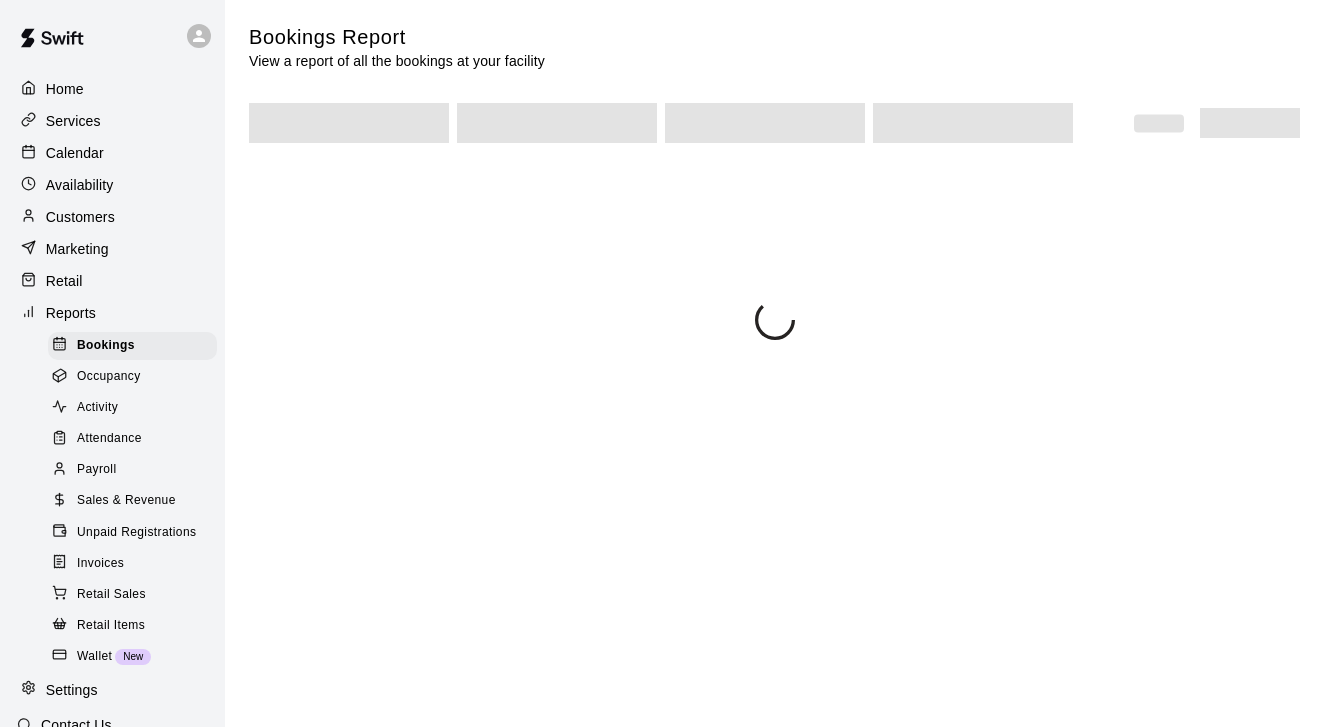 click on "Sales & Revenue" at bounding box center (126, 501) 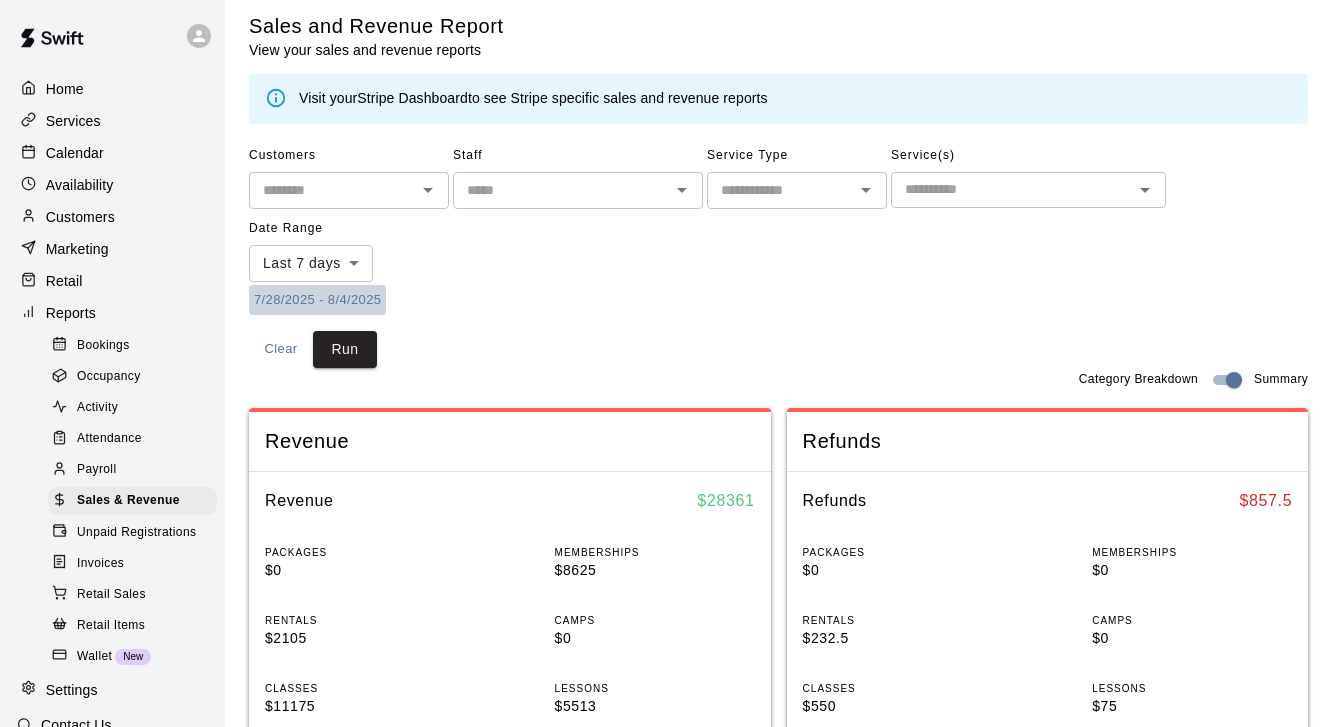 click on "7/28/2025 - 8/4/2025" at bounding box center [317, 300] 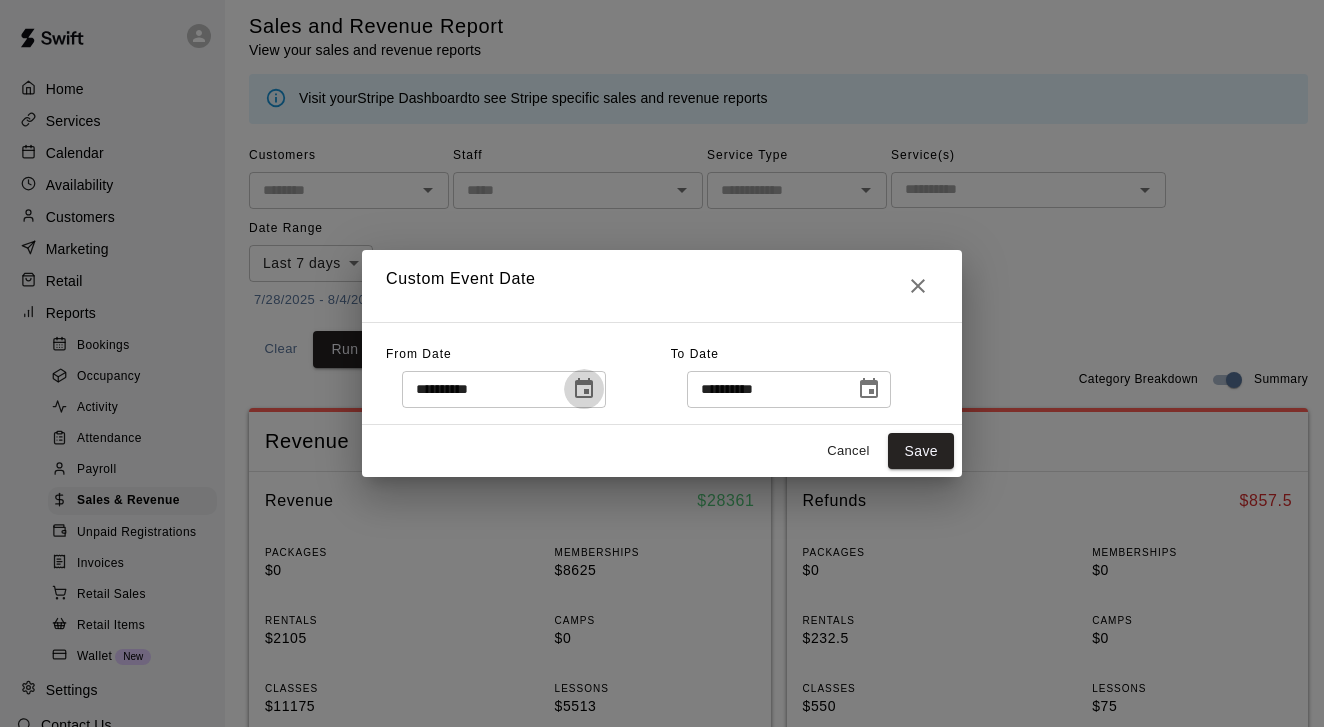click 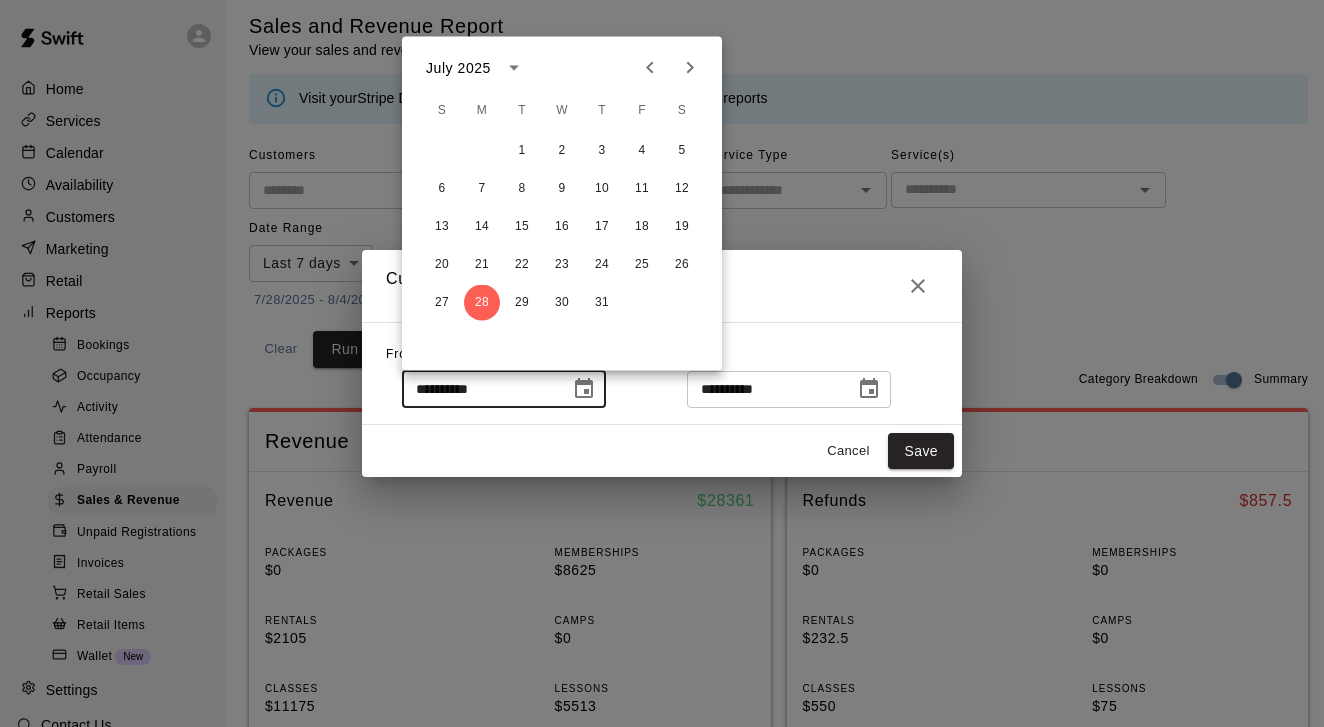 click 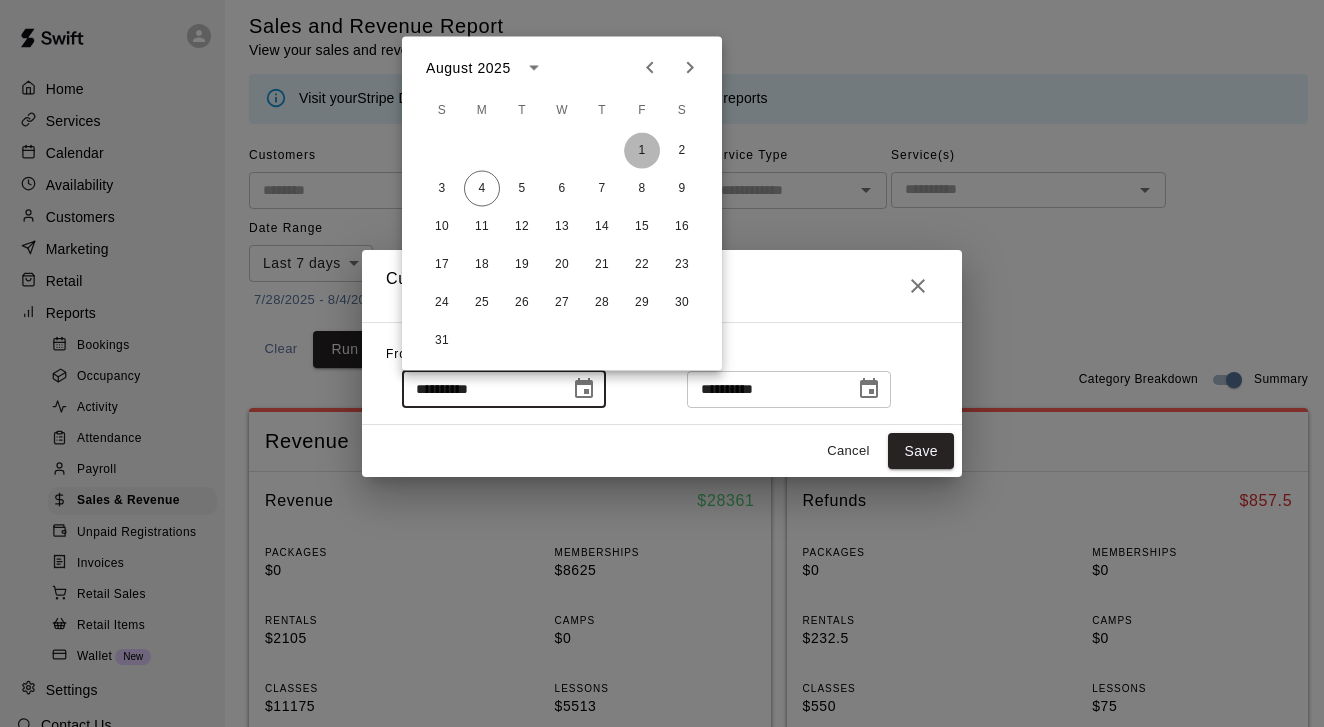 click on "1" at bounding box center (642, 151) 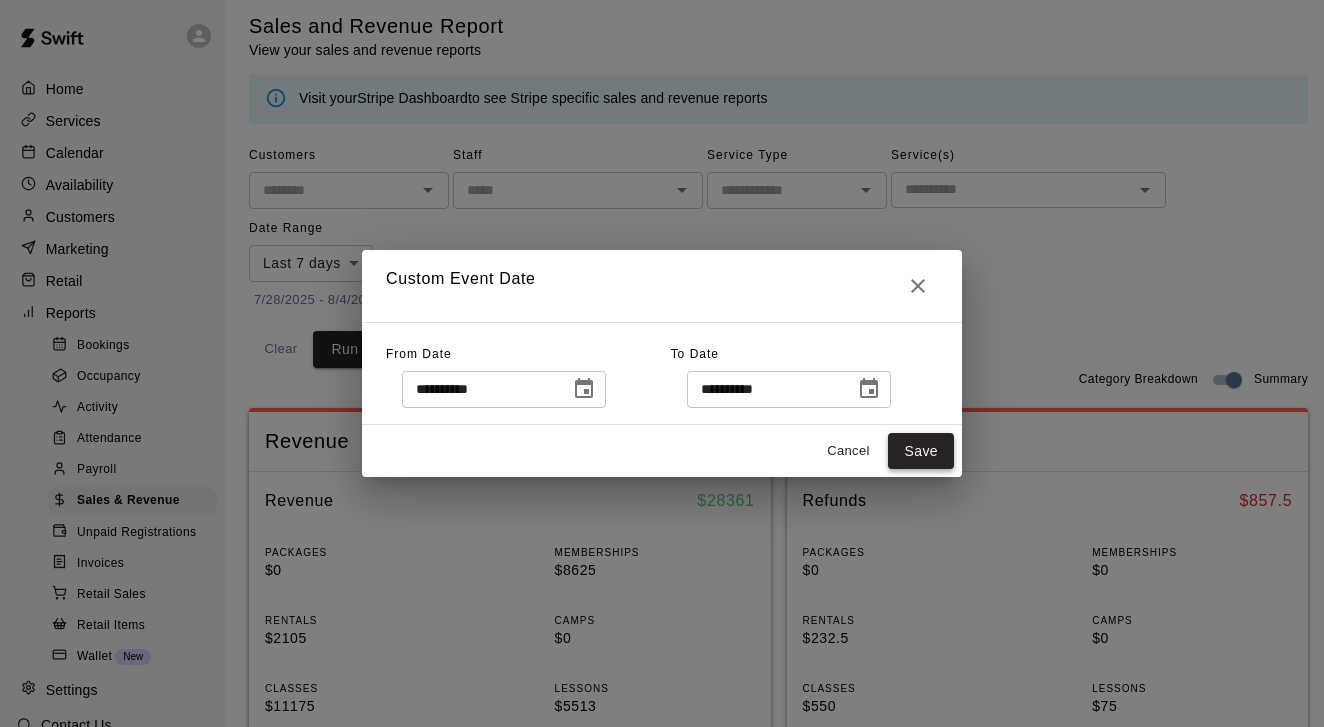 click on "Save" at bounding box center (921, 451) 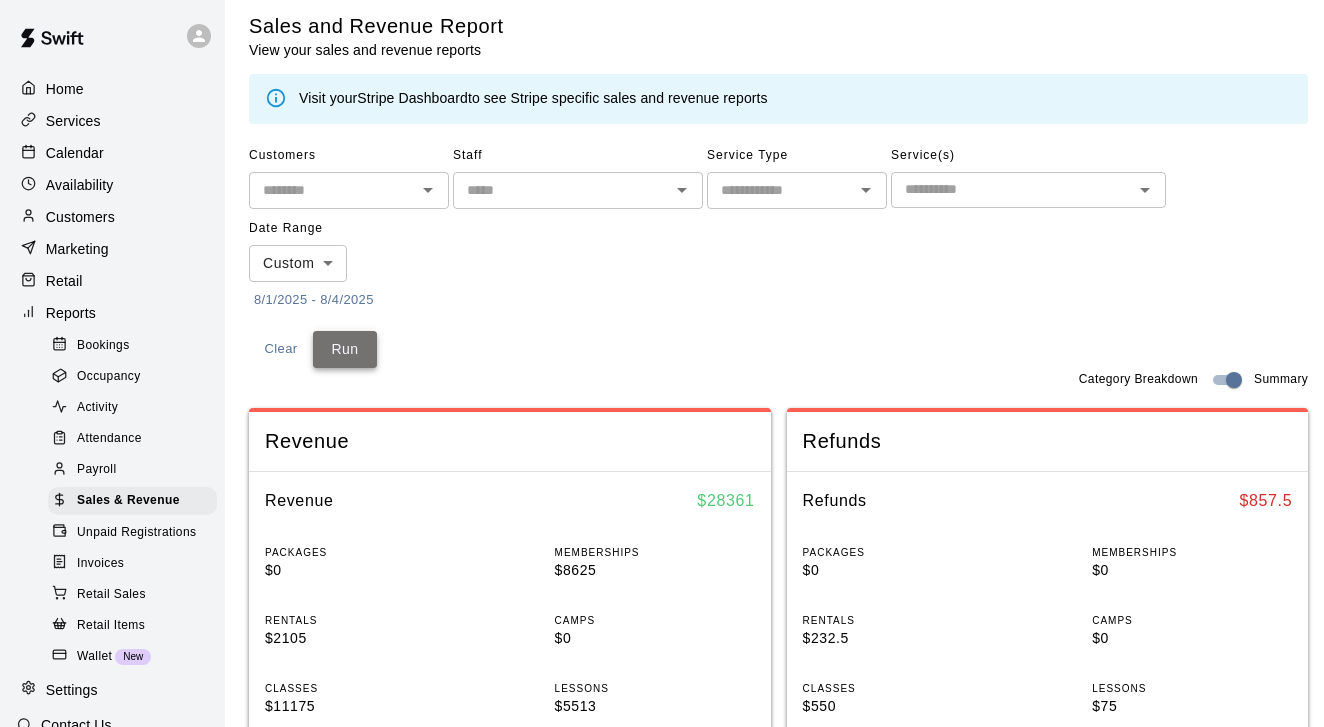 click on "Run" at bounding box center [345, 349] 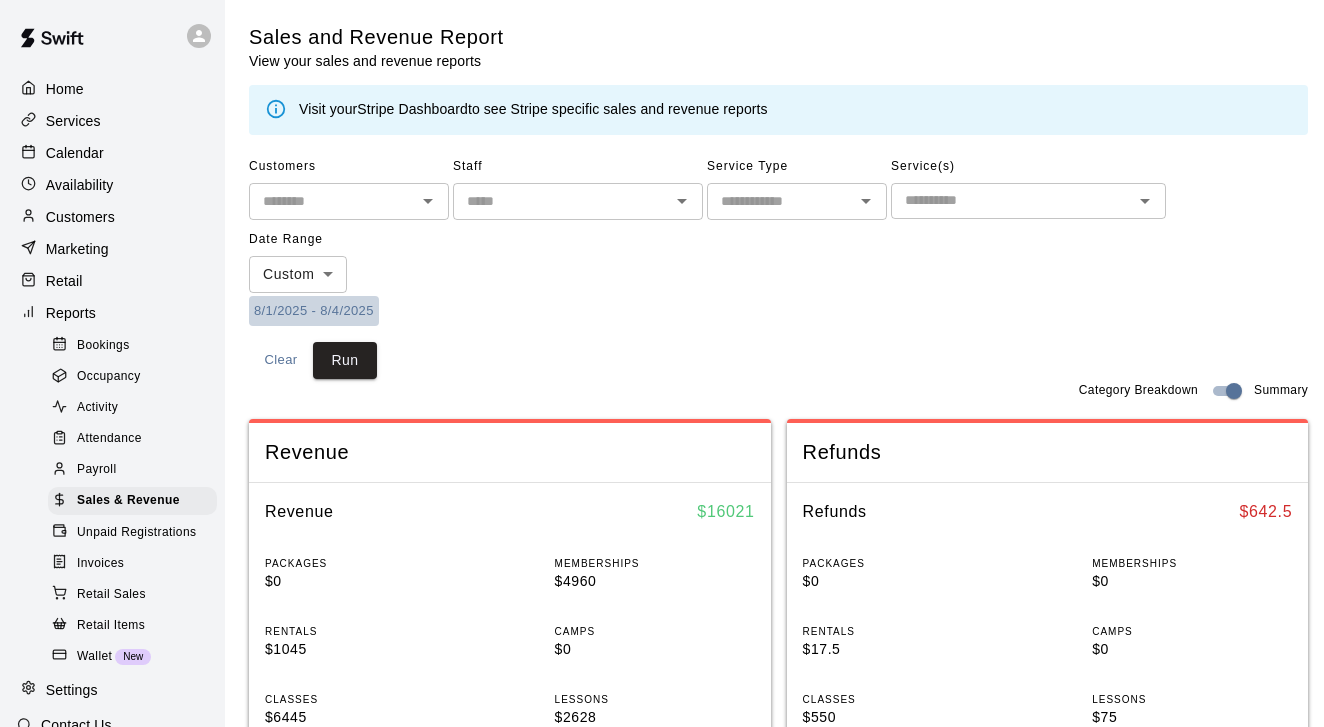 click on "8/1/2025 - 8/4/2025" at bounding box center (314, 311) 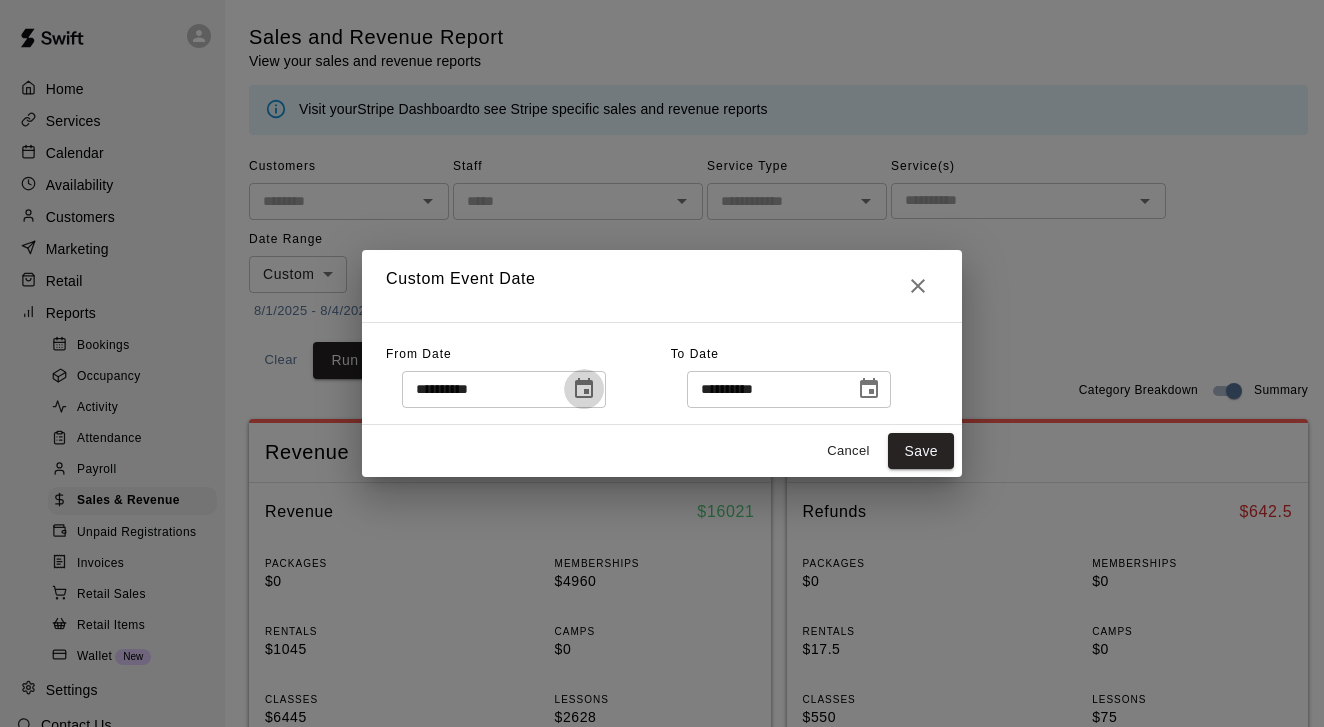 click 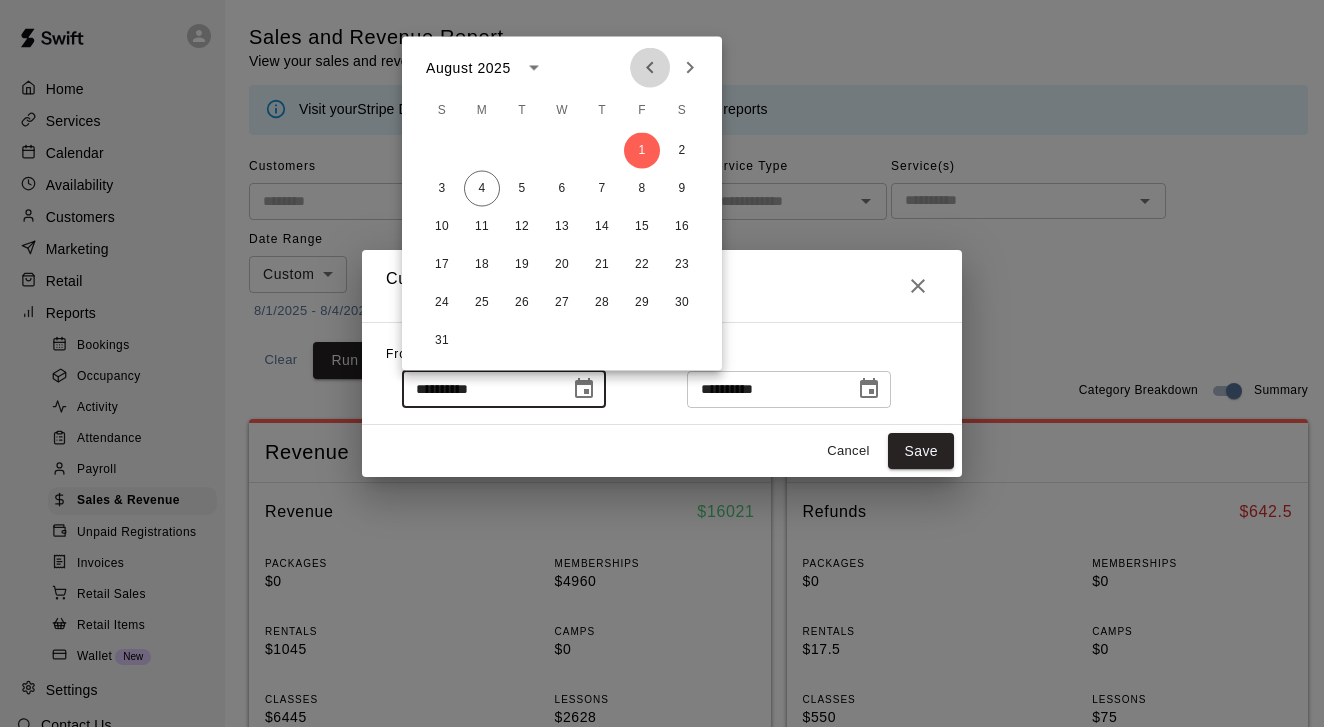 click 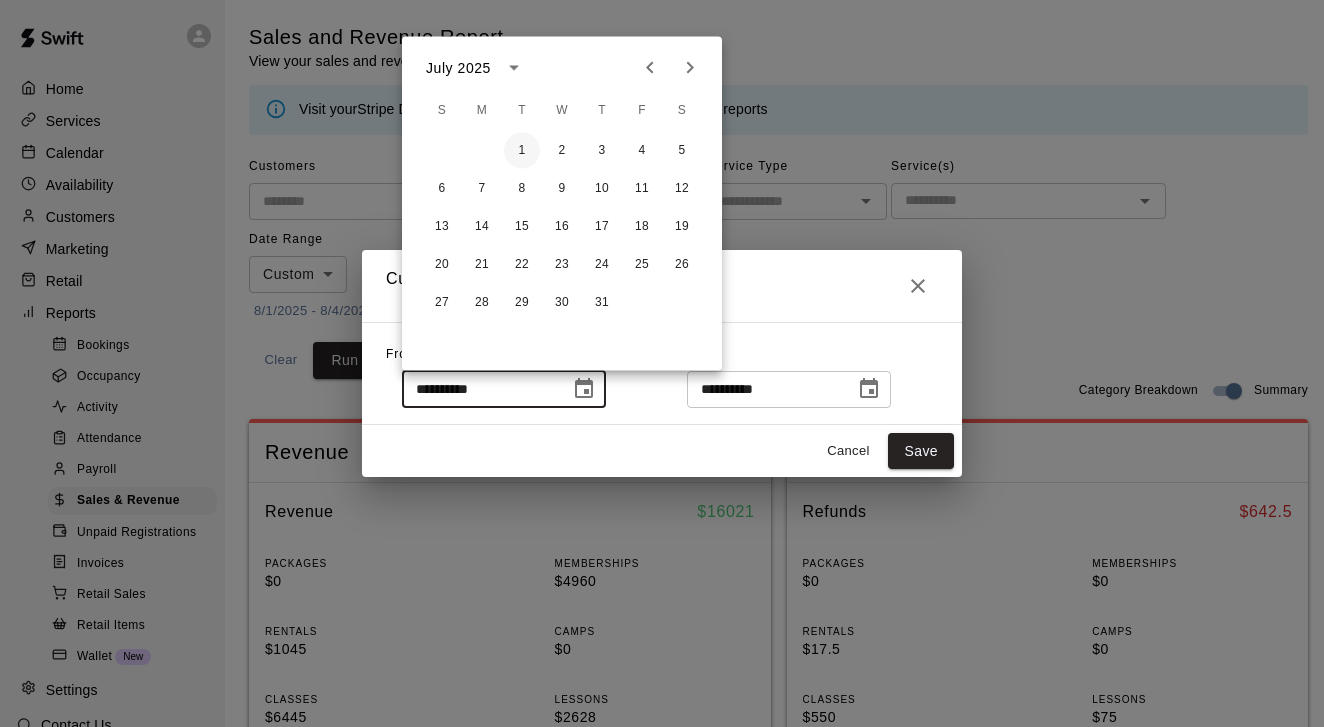 click on "1" at bounding box center [522, 151] 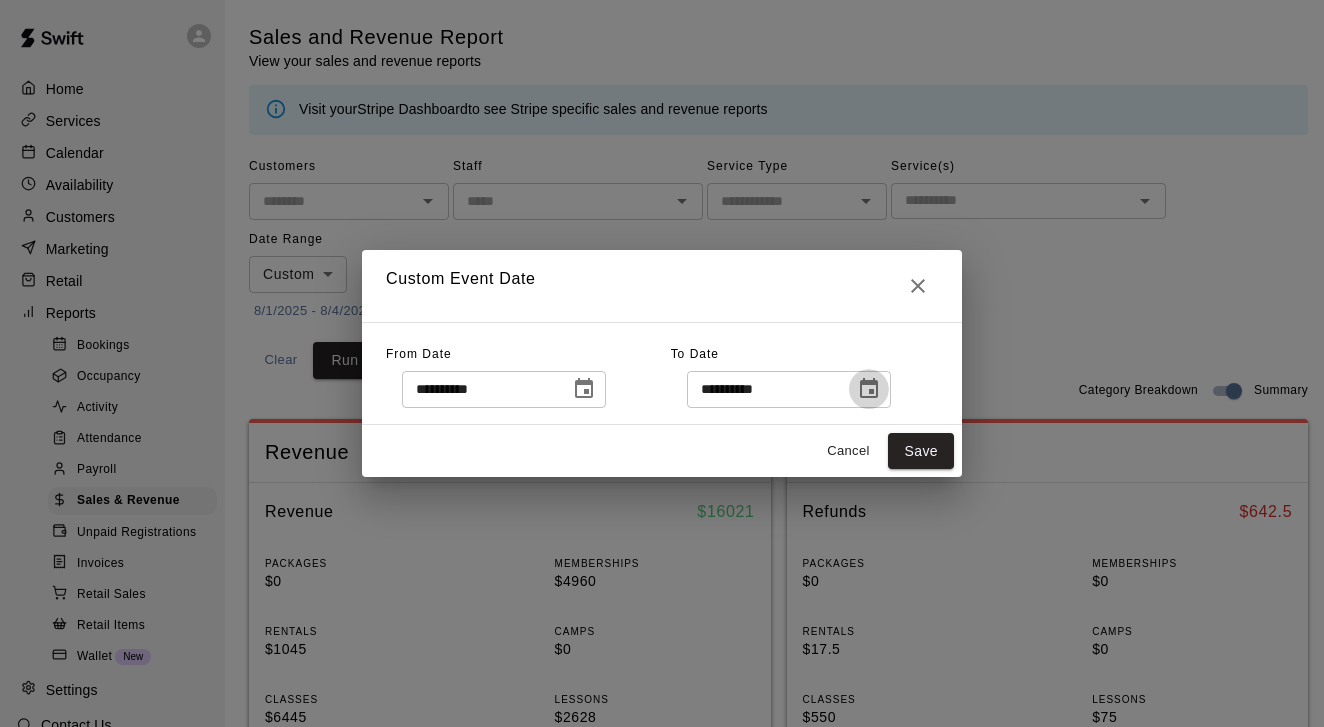 click 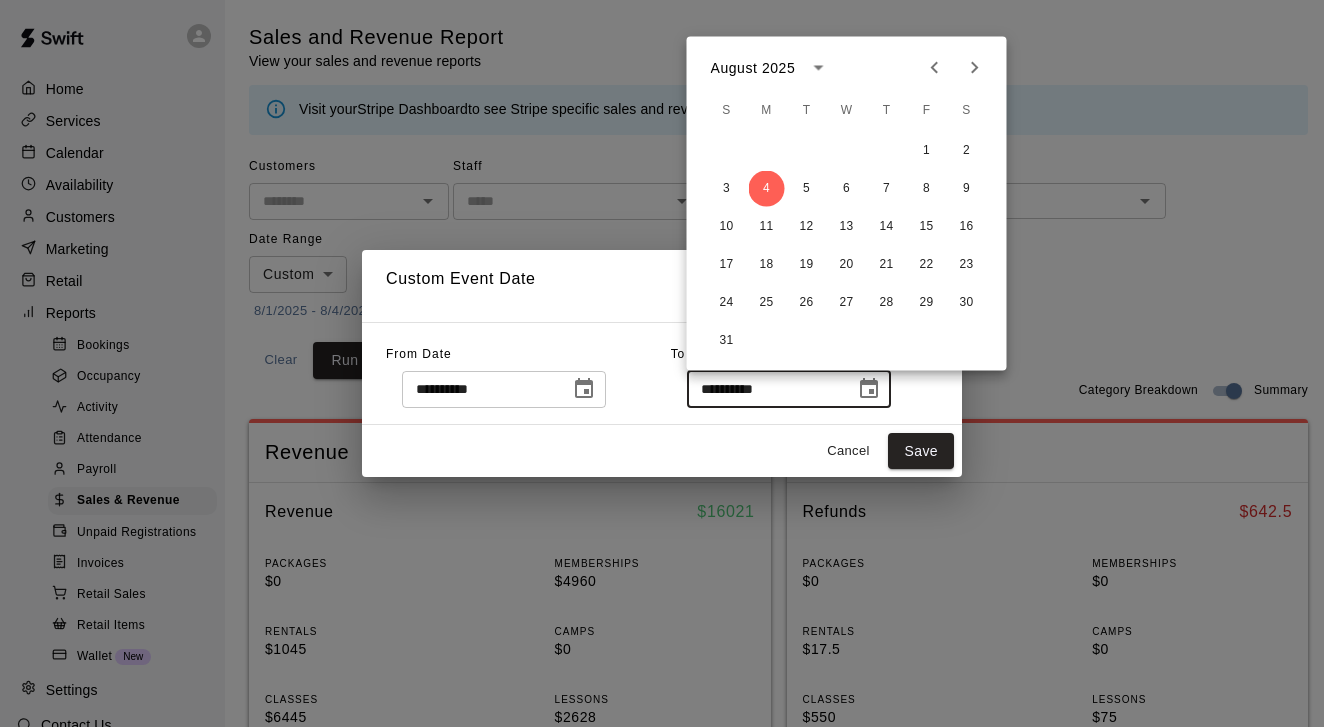 click 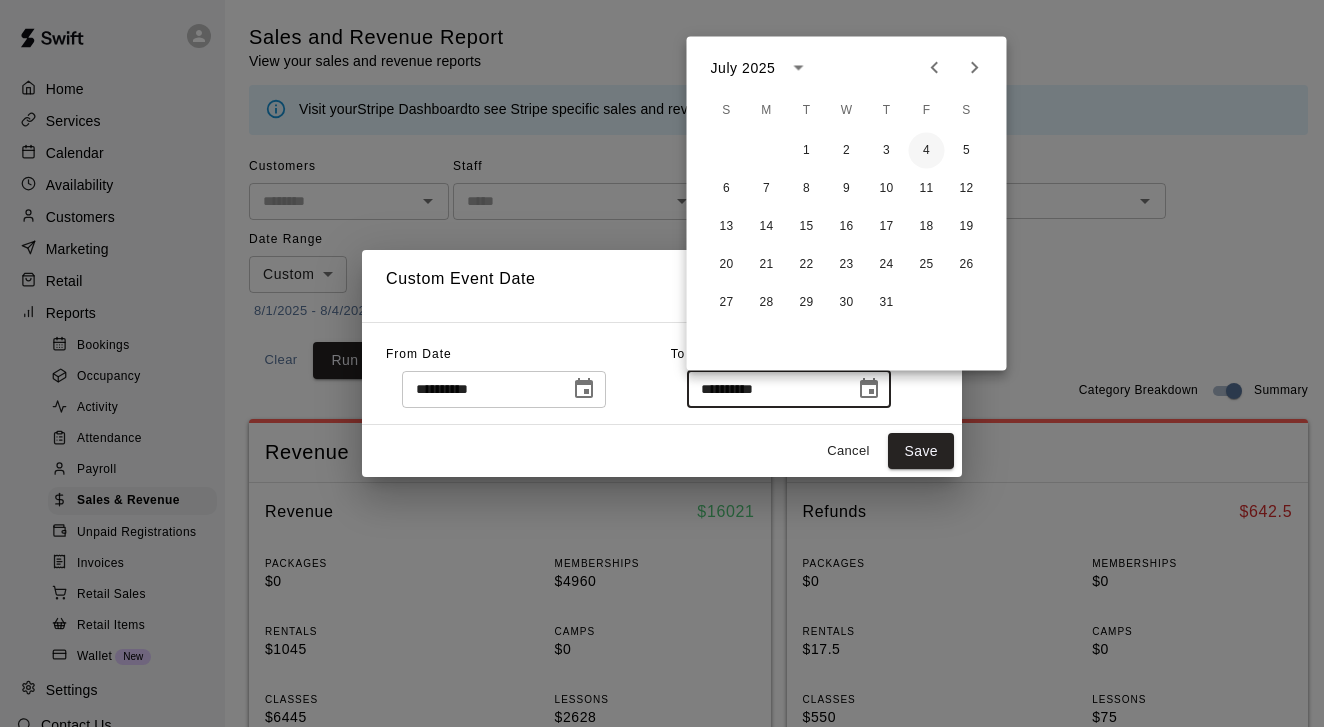 click on "4" at bounding box center (927, 151) 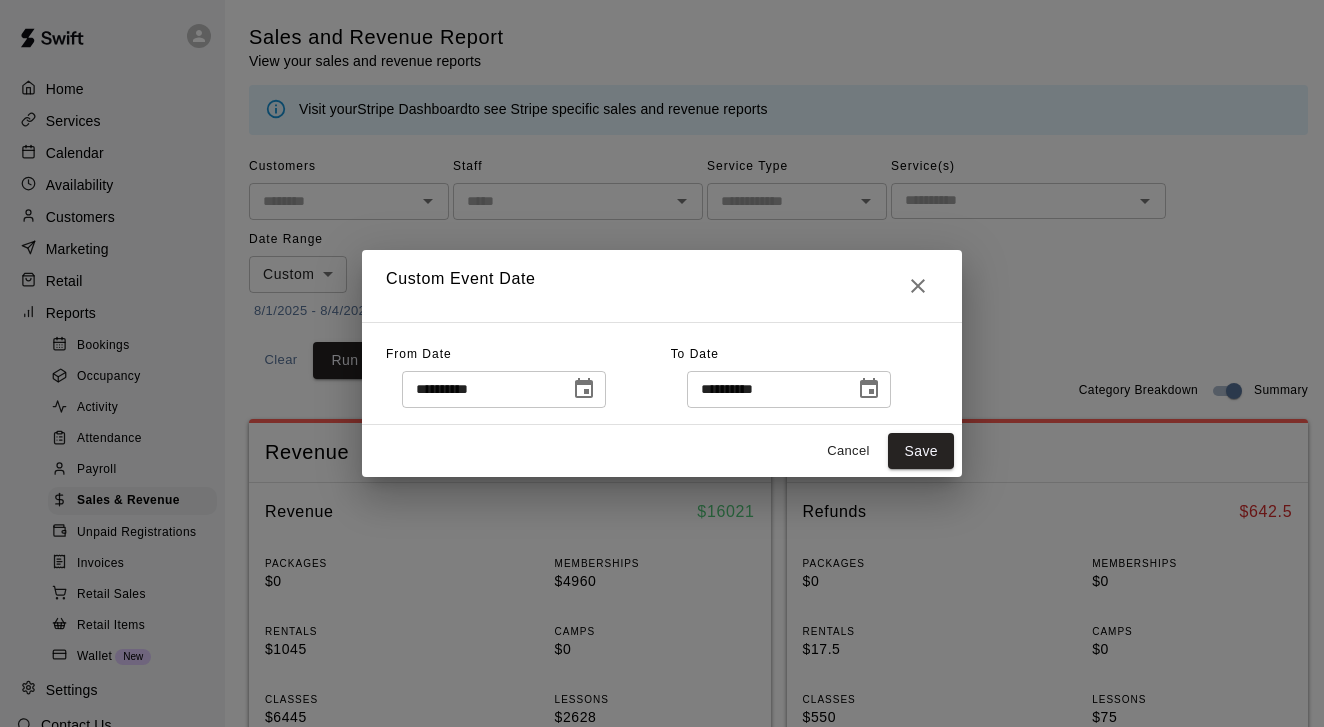 type on "**********" 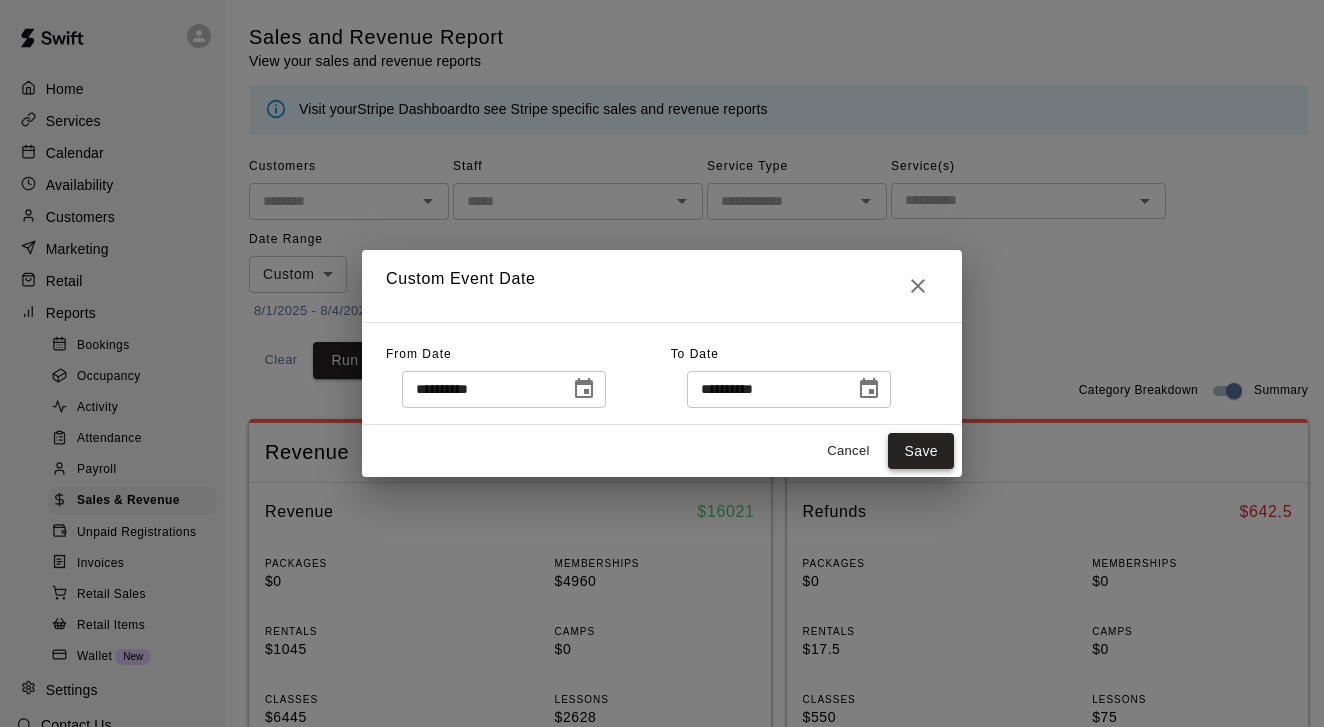 click on "Save" at bounding box center [921, 451] 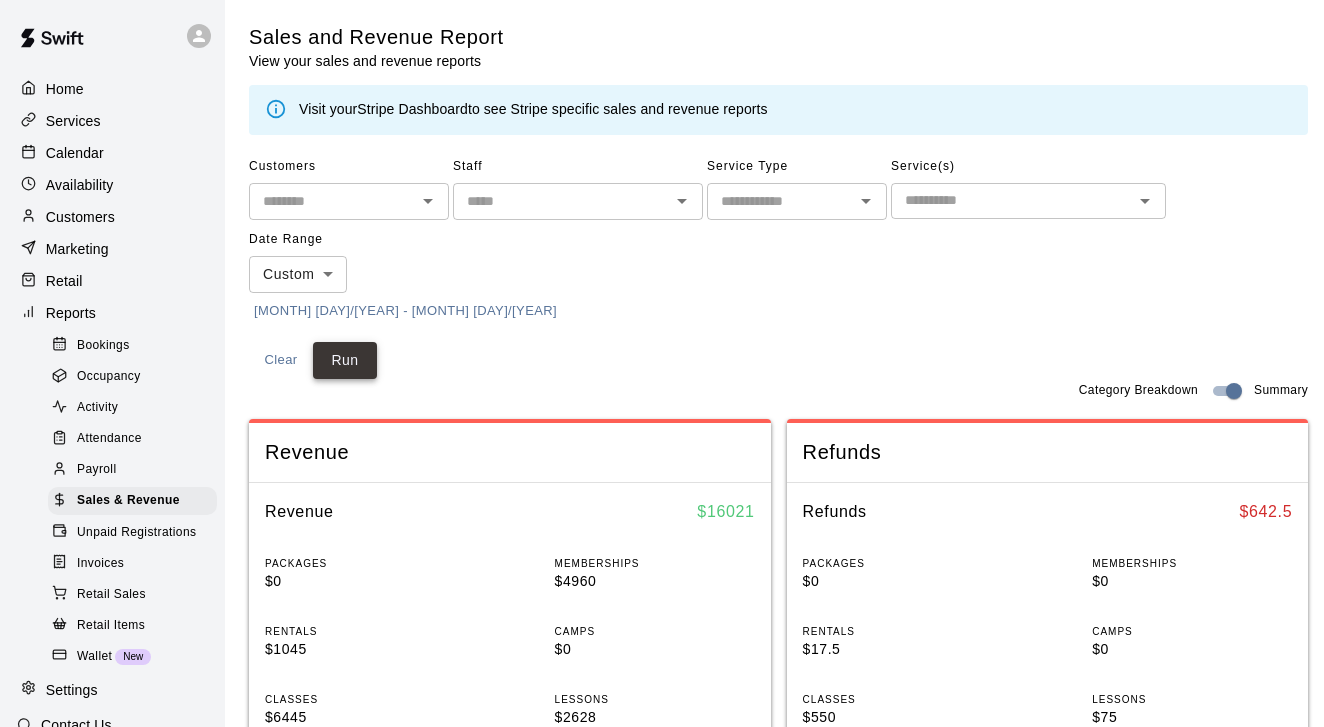 click on "Run" at bounding box center [345, 360] 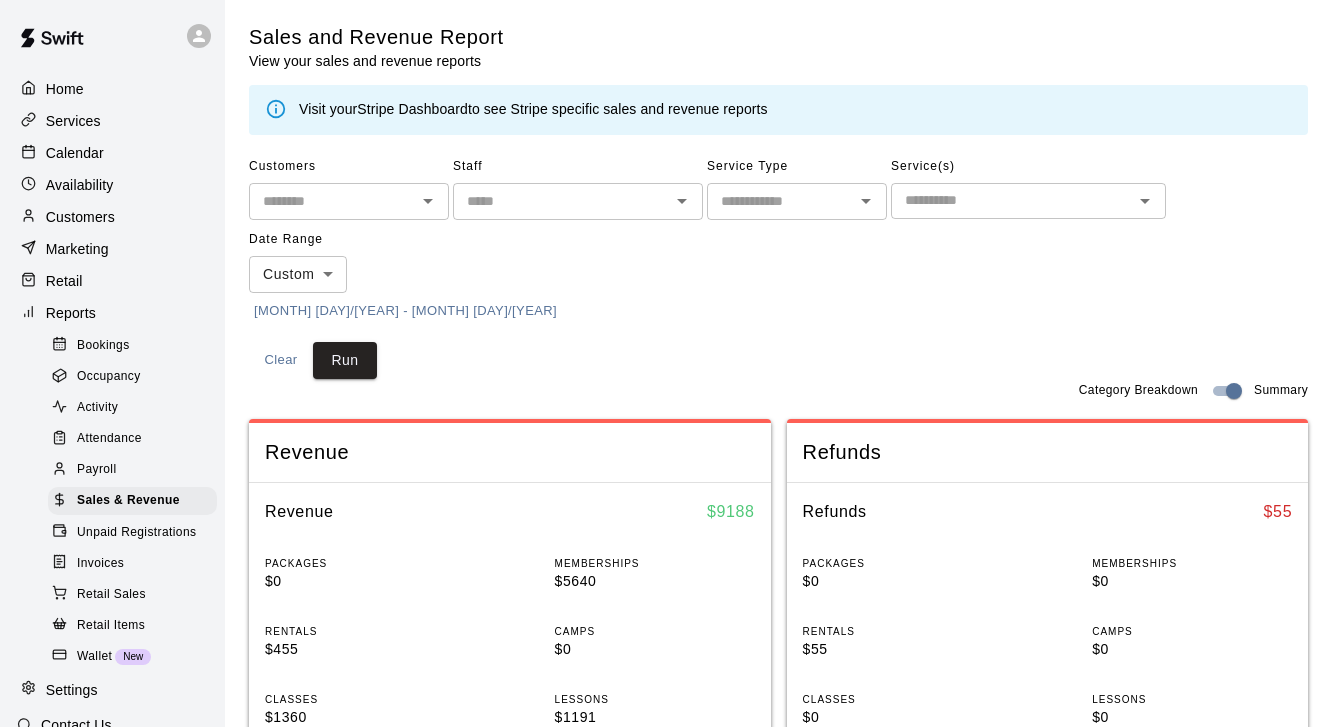 click on "Calendar" at bounding box center [112, 153] 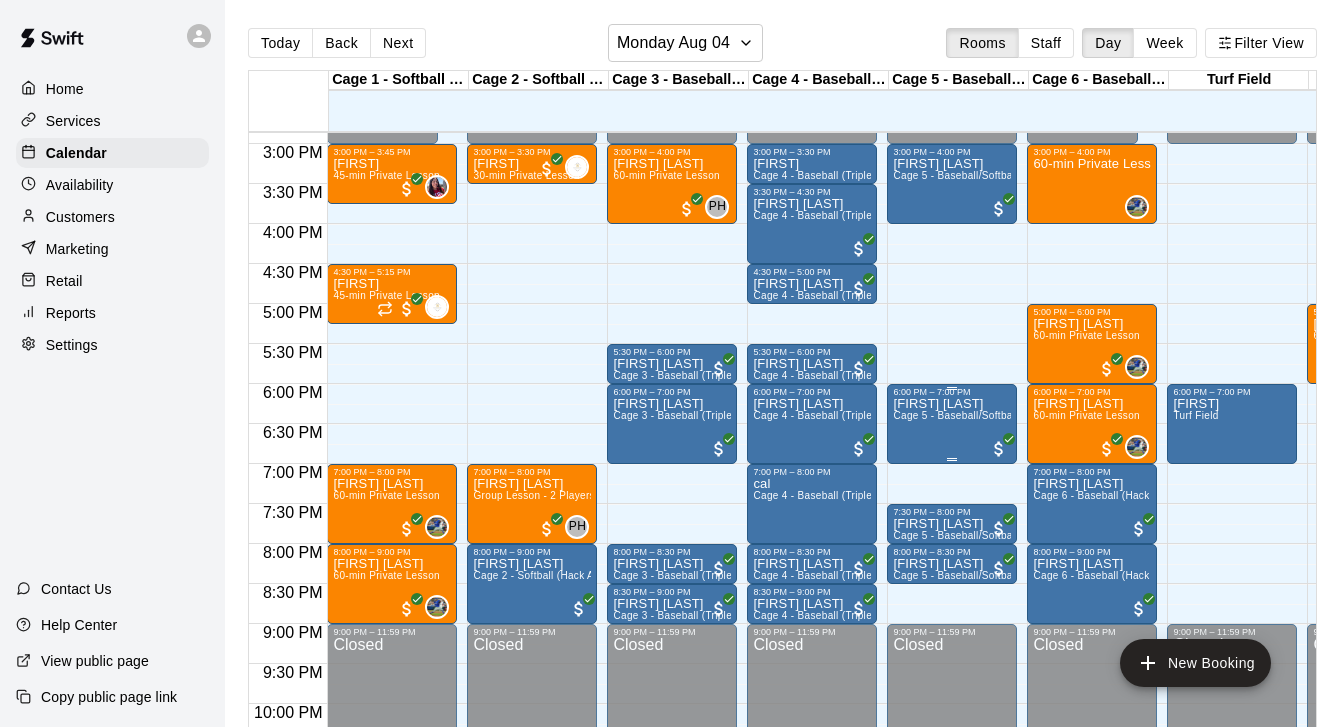 scroll, scrollTop: 1181, scrollLeft: 0, axis: vertical 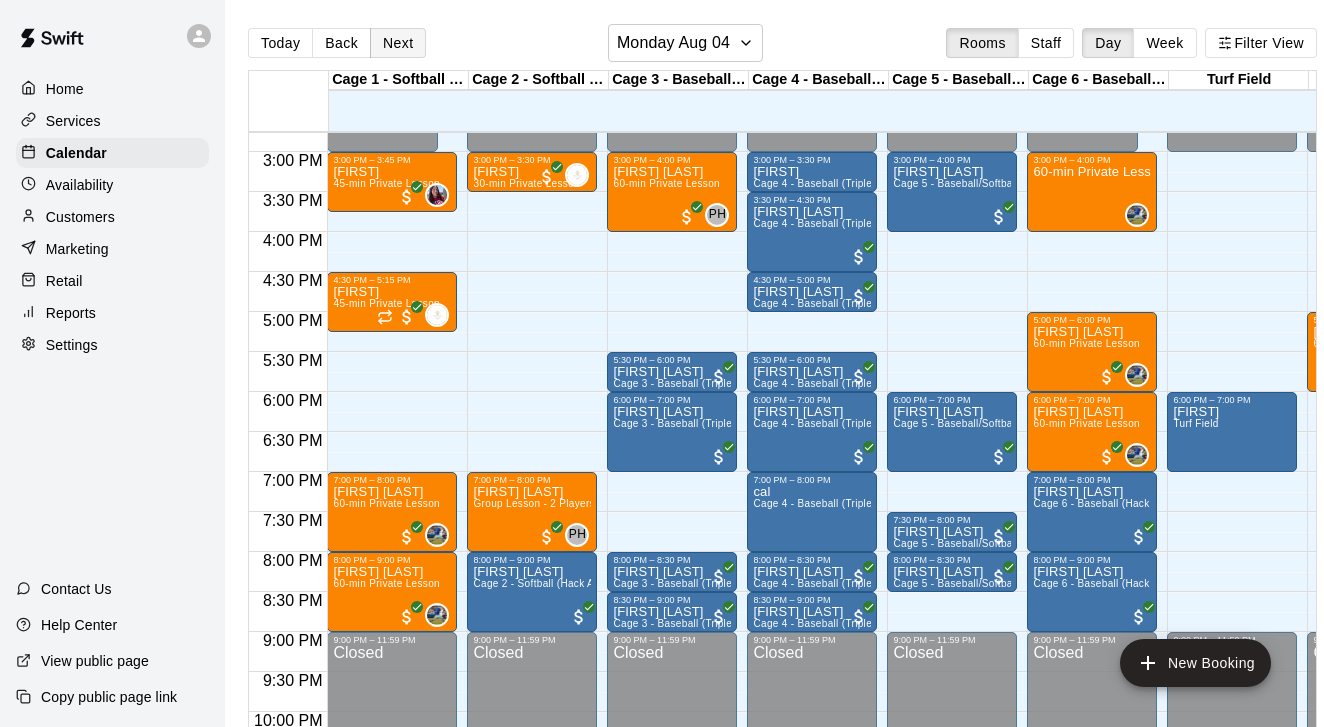 click on "Next" at bounding box center (398, 43) 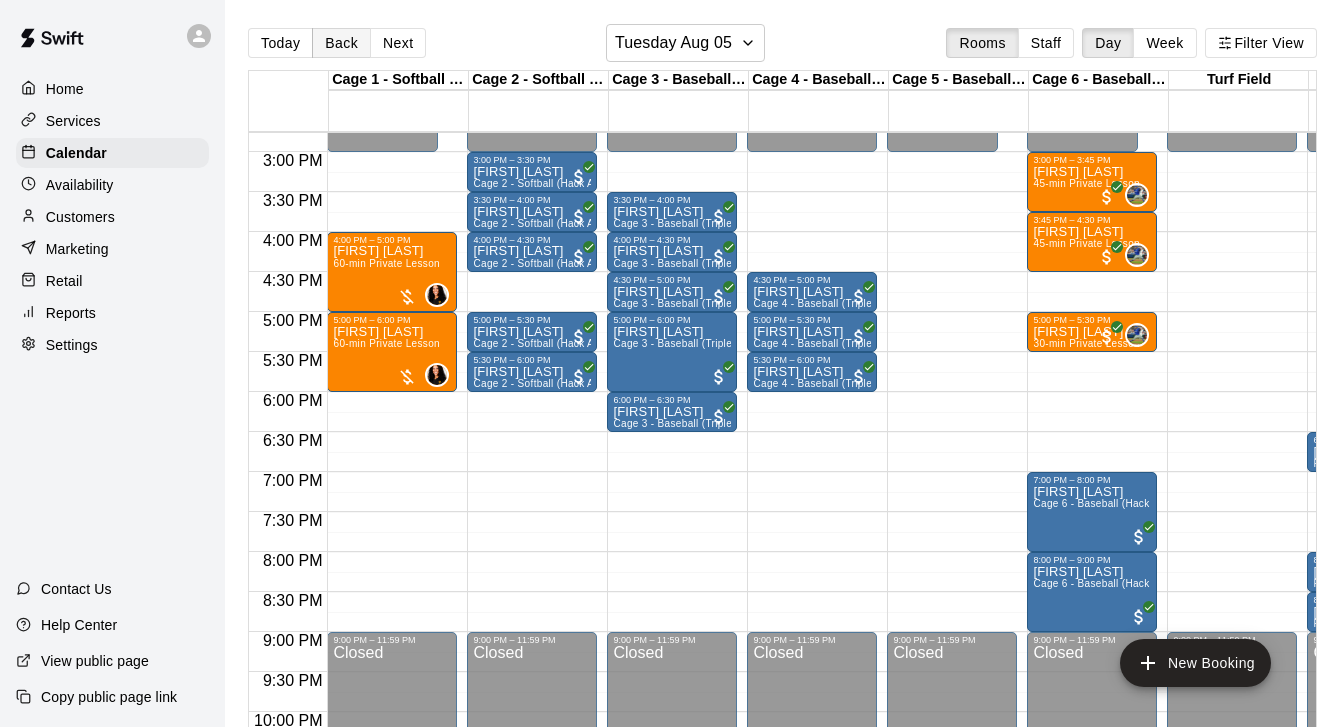 click on "Back" at bounding box center (341, 43) 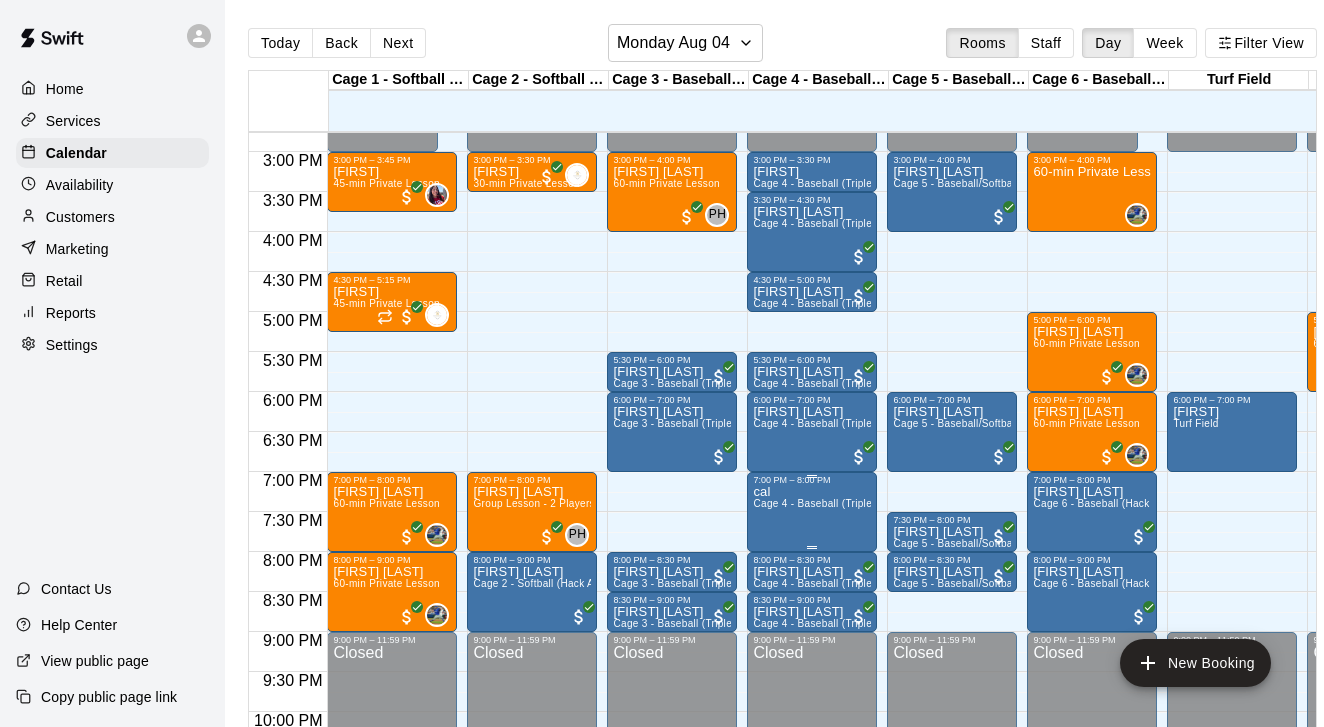 click on "[FIRST] [ID] - [NAME] ([DETAILS])" at bounding box center (812, 848) 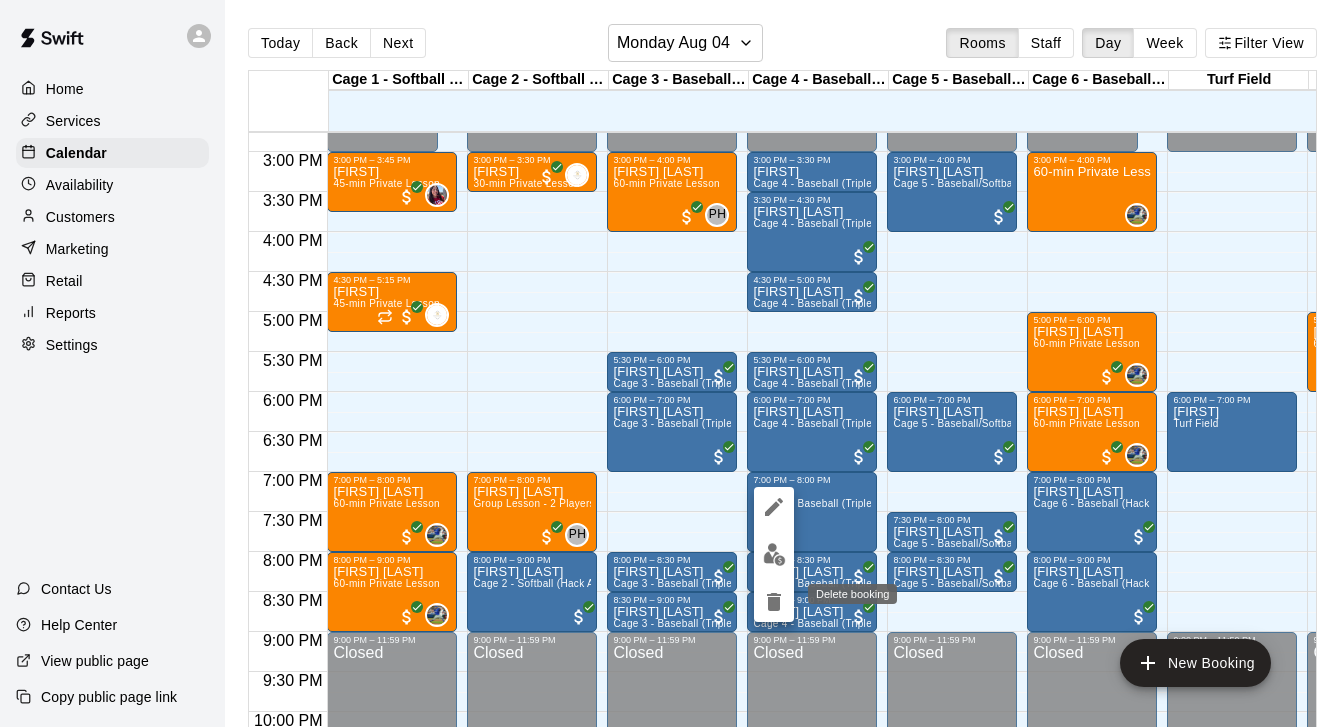 click 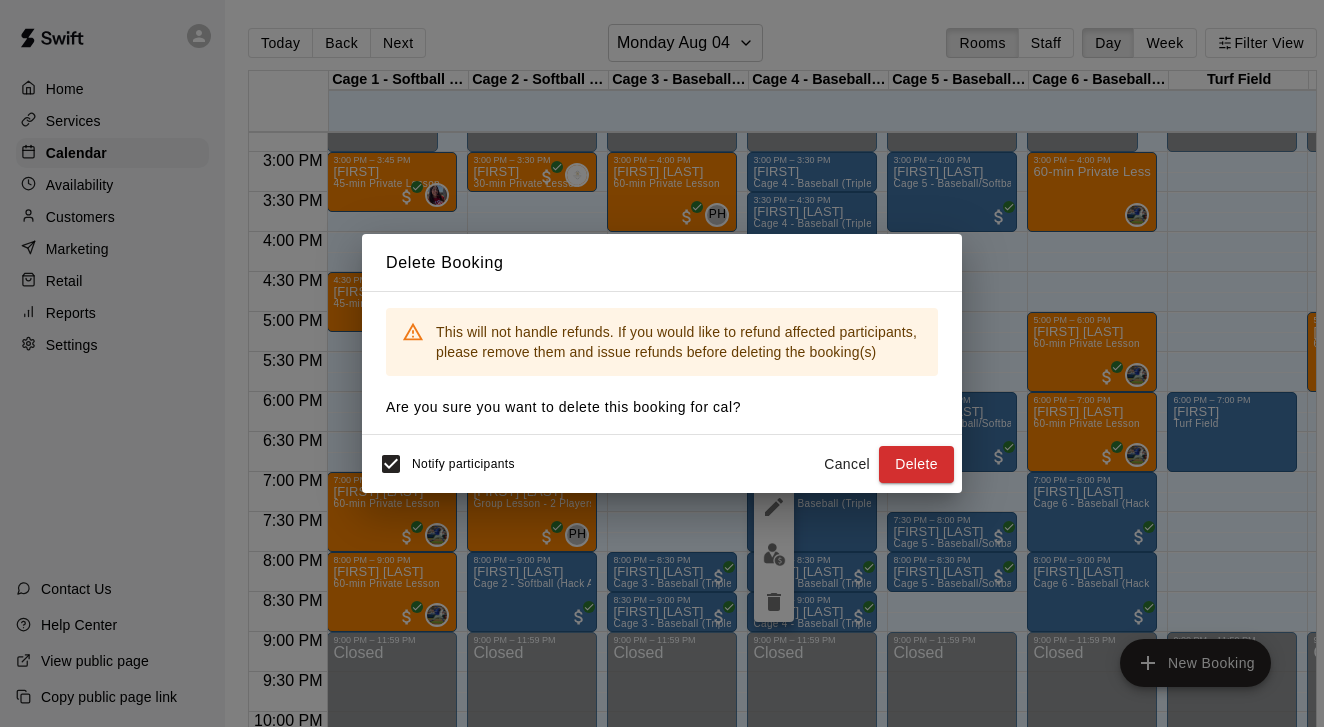 click on "Cancel" at bounding box center [847, 464] 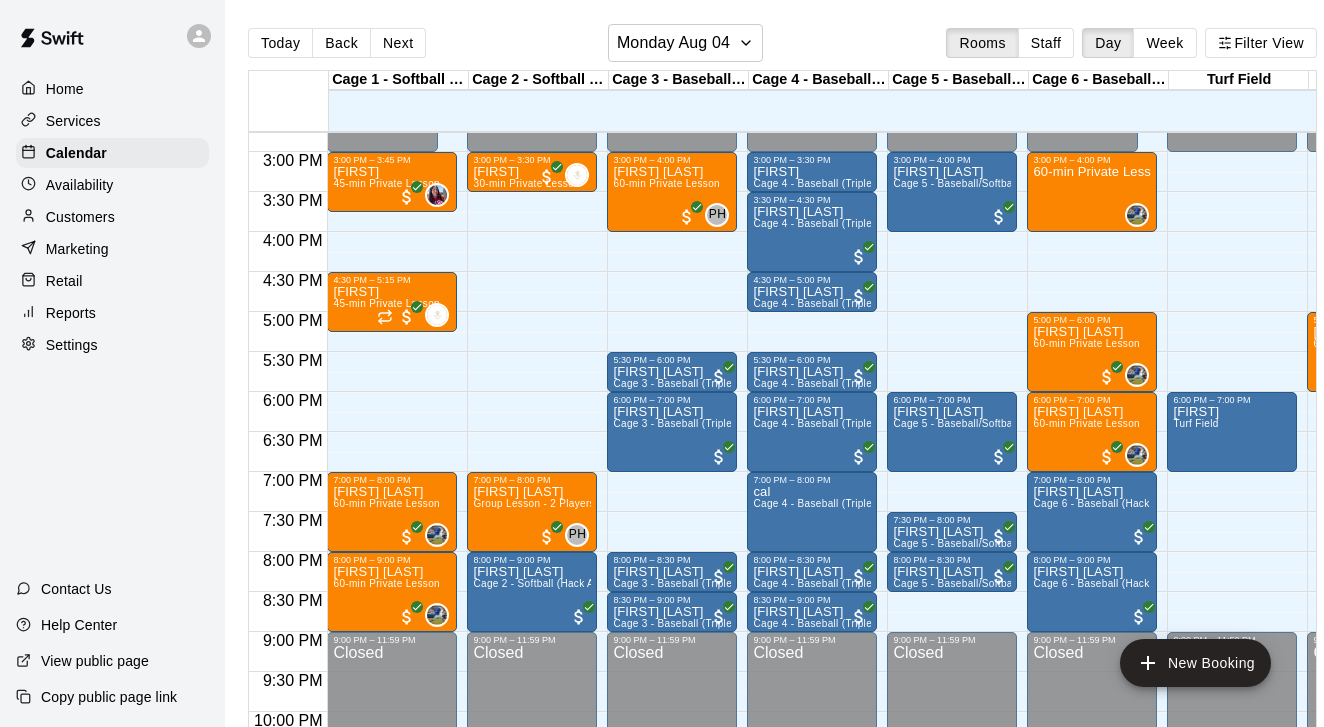 click on "Services" at bounding box center [112, 121] 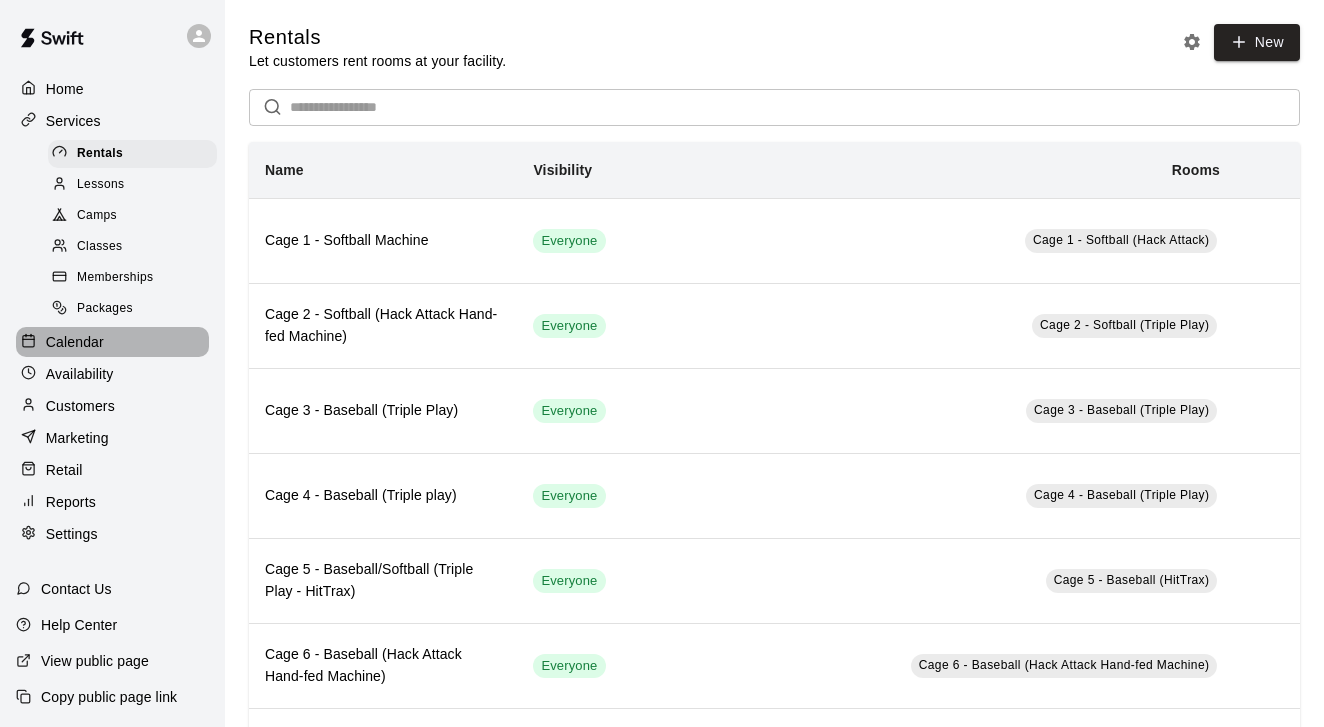 click on "Calendar" at bounding box center [75, 342] 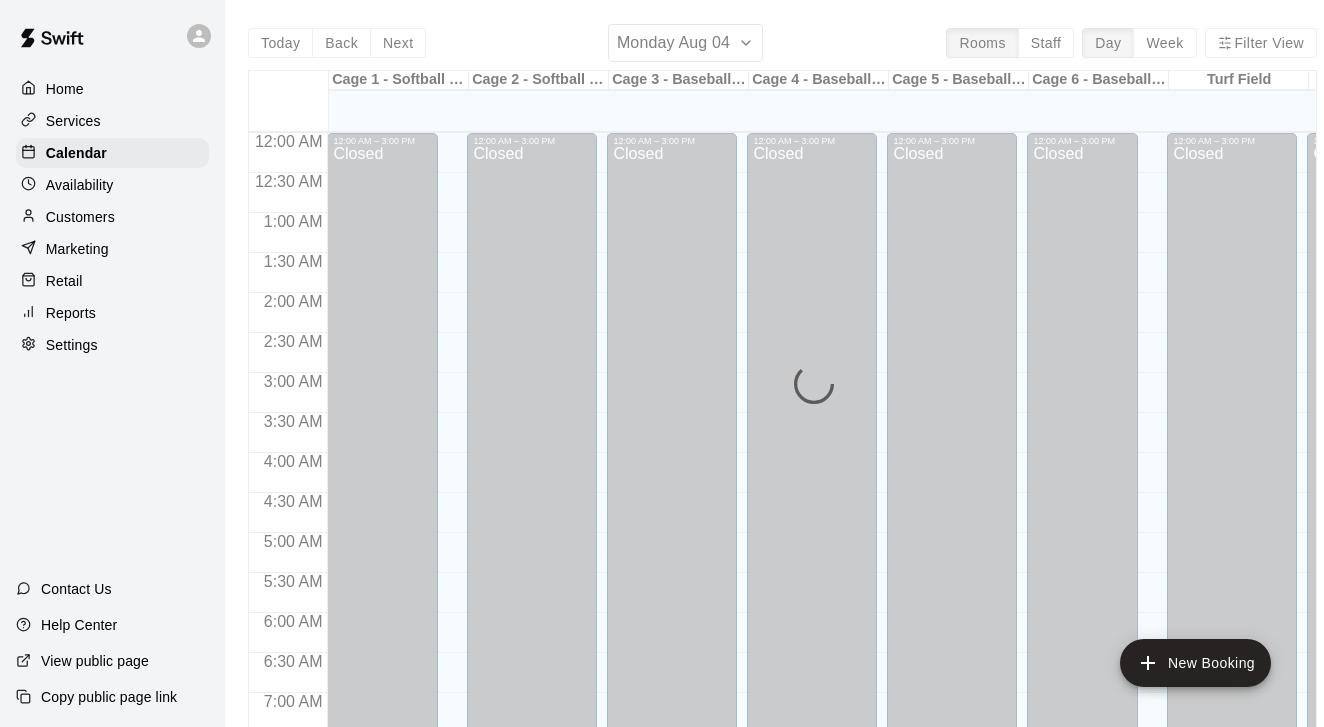 scroll, scrollTop: 1244, scrollLeft: 0, axis: vertical 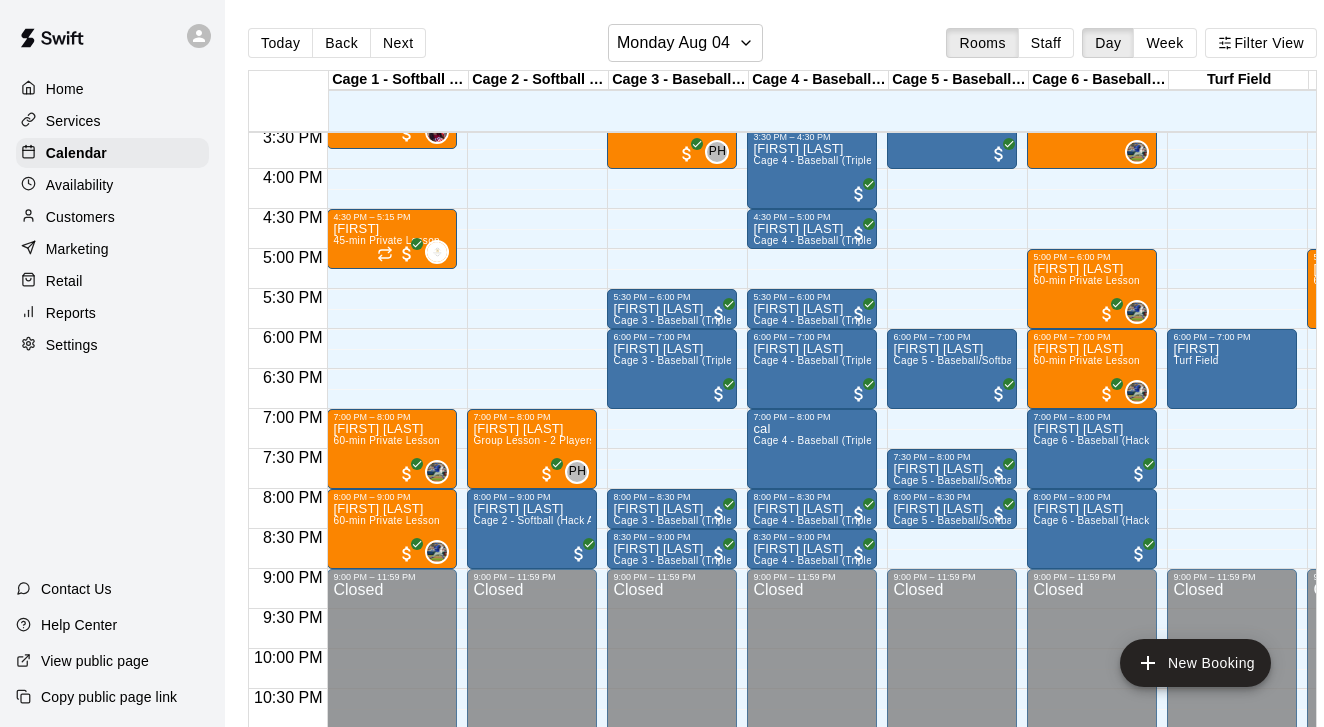 click on "Today Back Next Monday Aug 04 Rooms Staff Day Week Filter View" at bounding box center (782, 47) 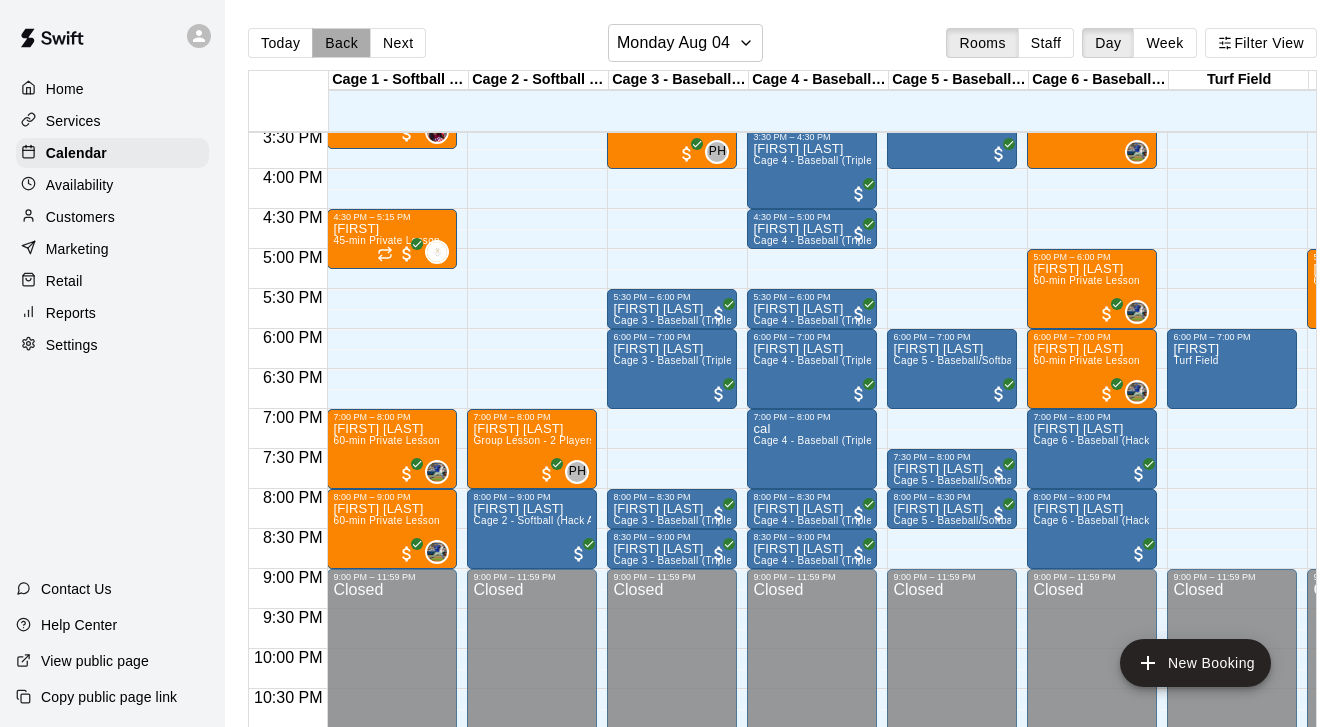 click on "Back" at bounding box center (341, 43) 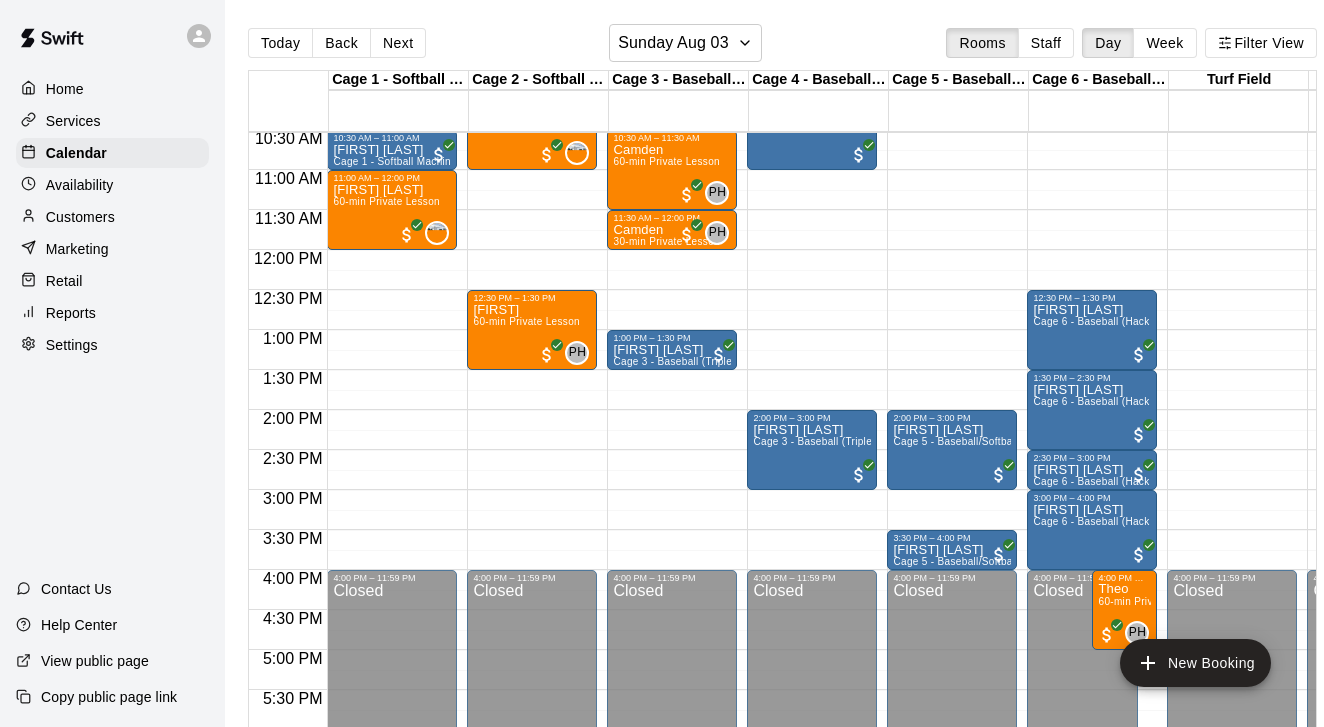 scroll, scrollTop: 814, scrollLeft: 1, axis: both 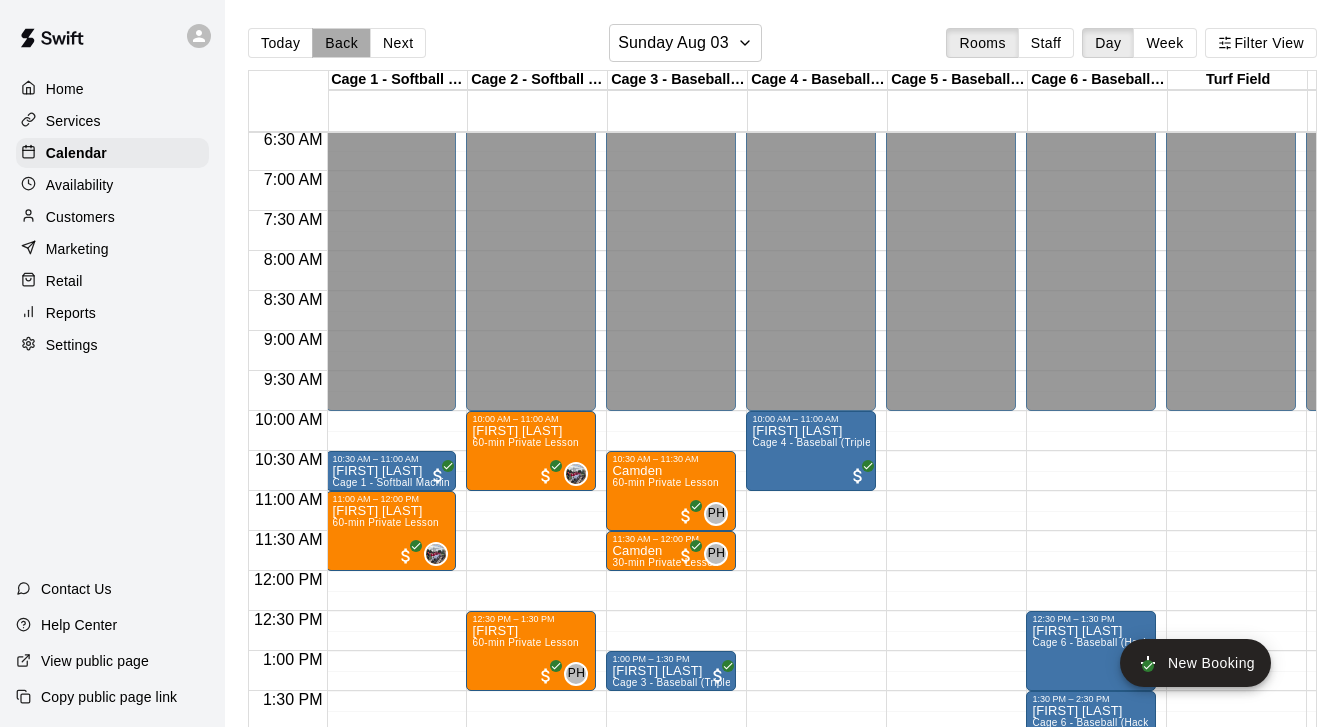 click on "Back" at bounding box center [341, 43] 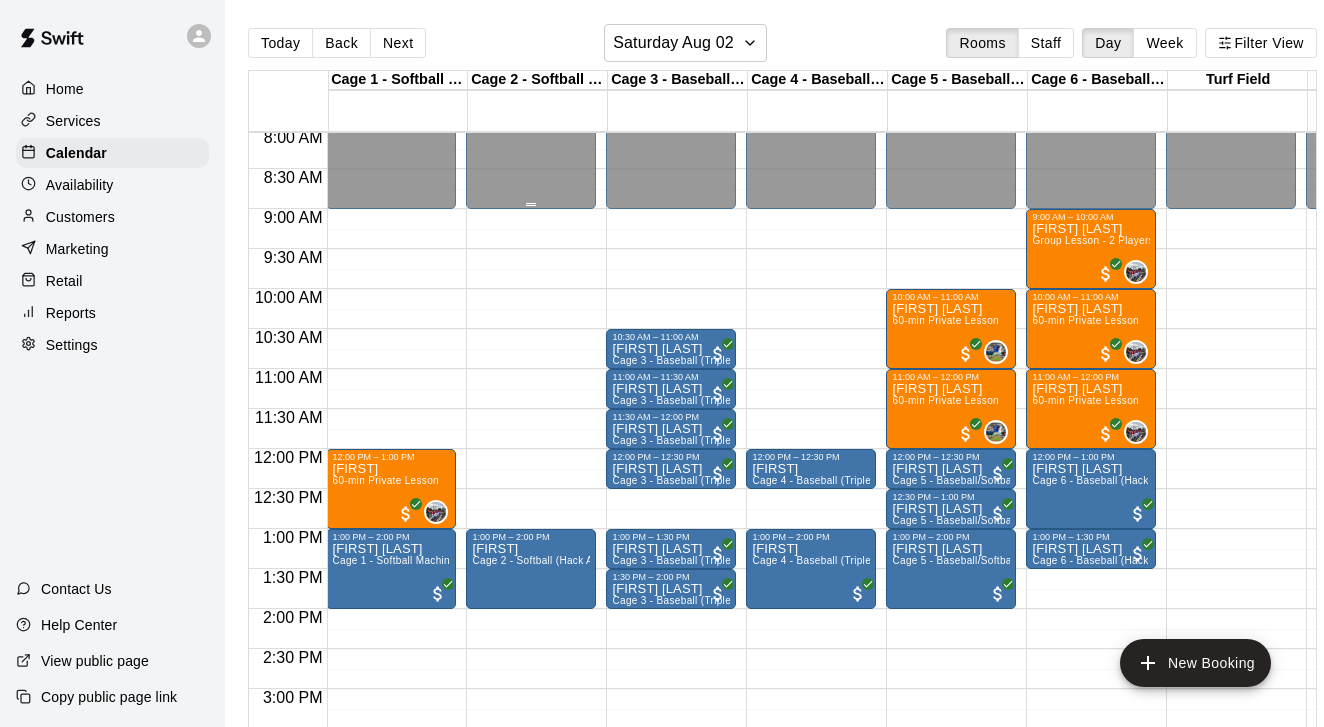 scroll, scrollTop: 645, scrollLeft: 1, axis: both 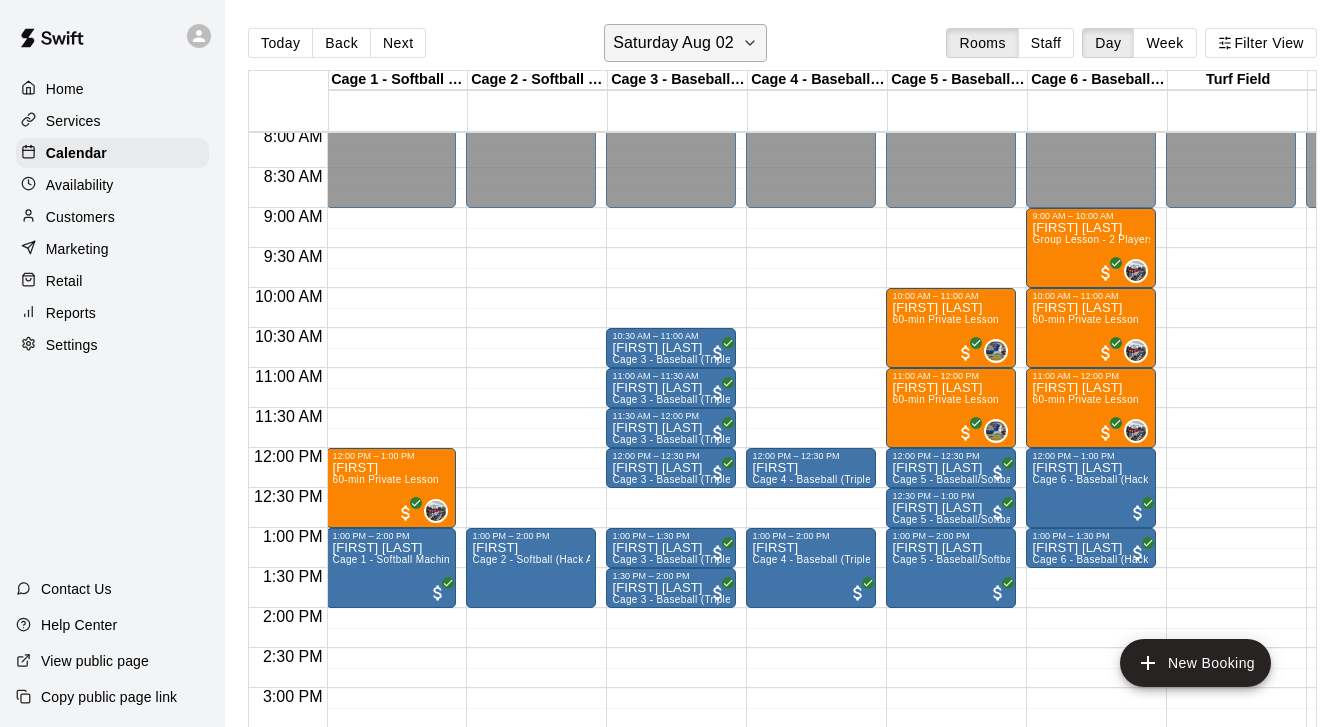 click on "Saturday Aug 02" at bounding box center [673, 43] 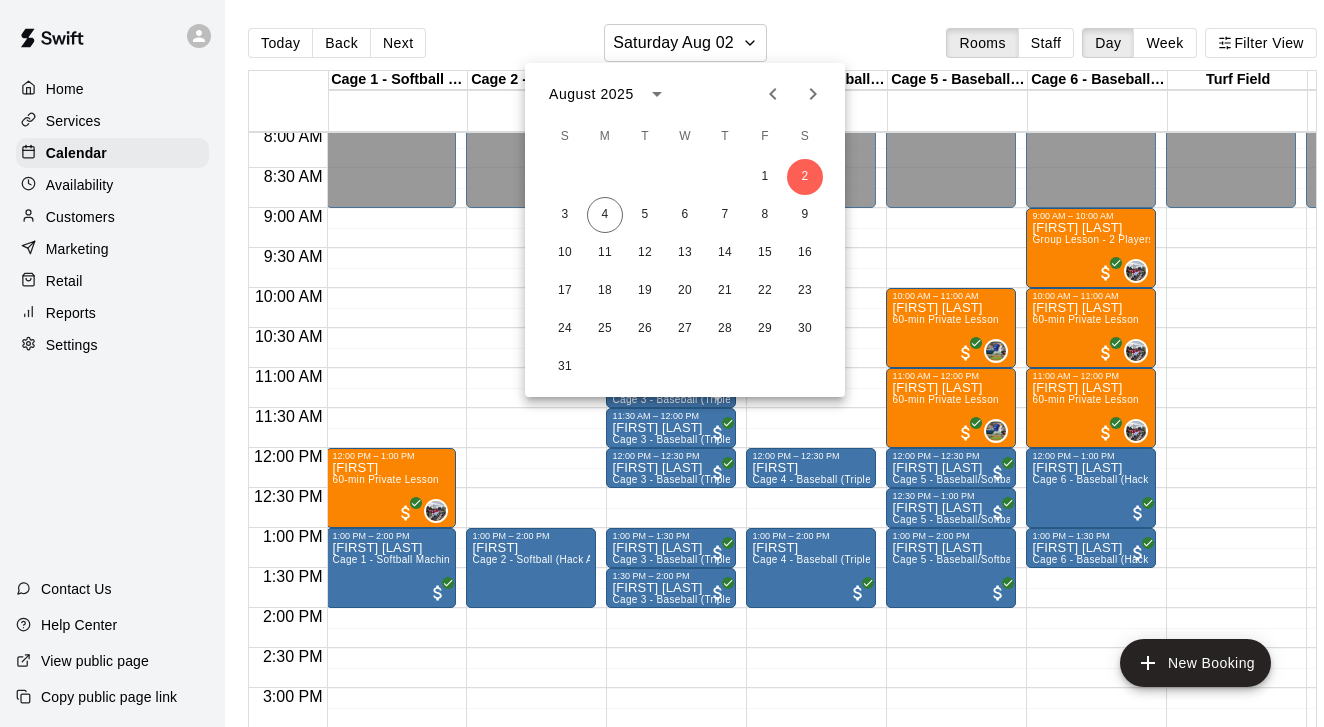 click at bounding box center (662, 363) 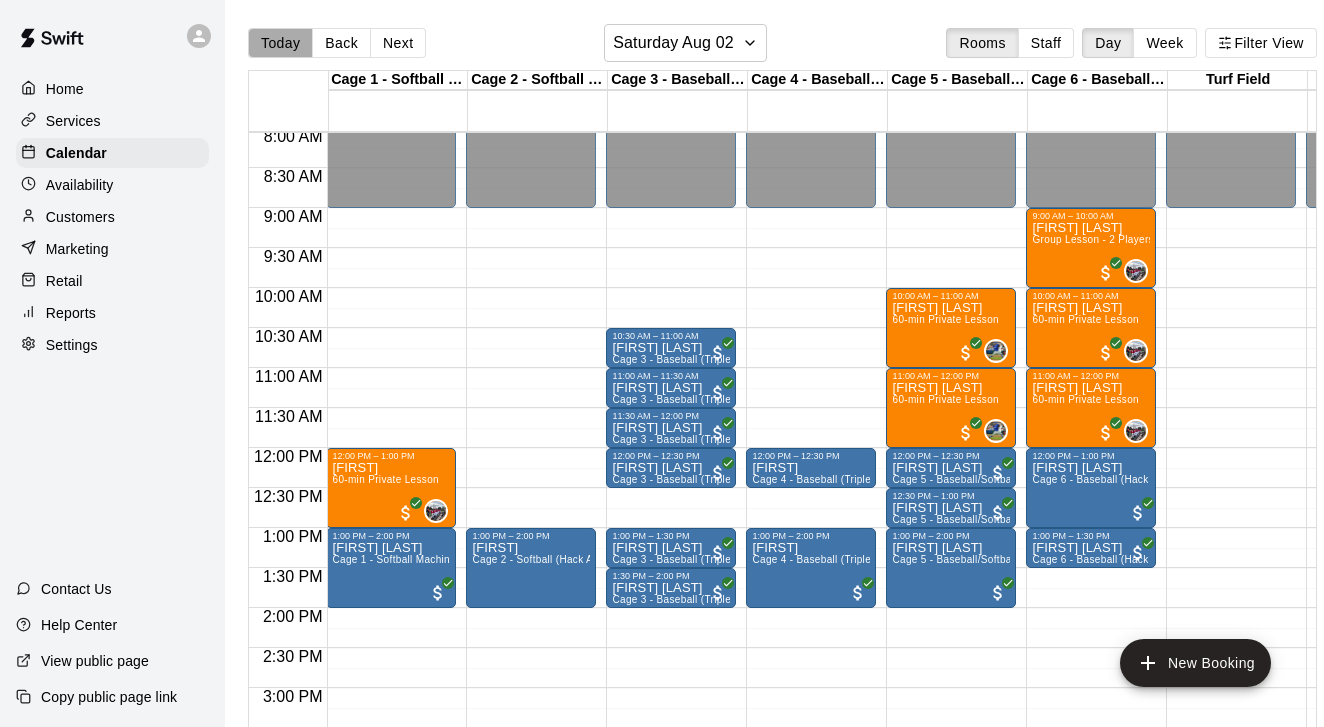 click on "Today" at bounding box center [280, 43] 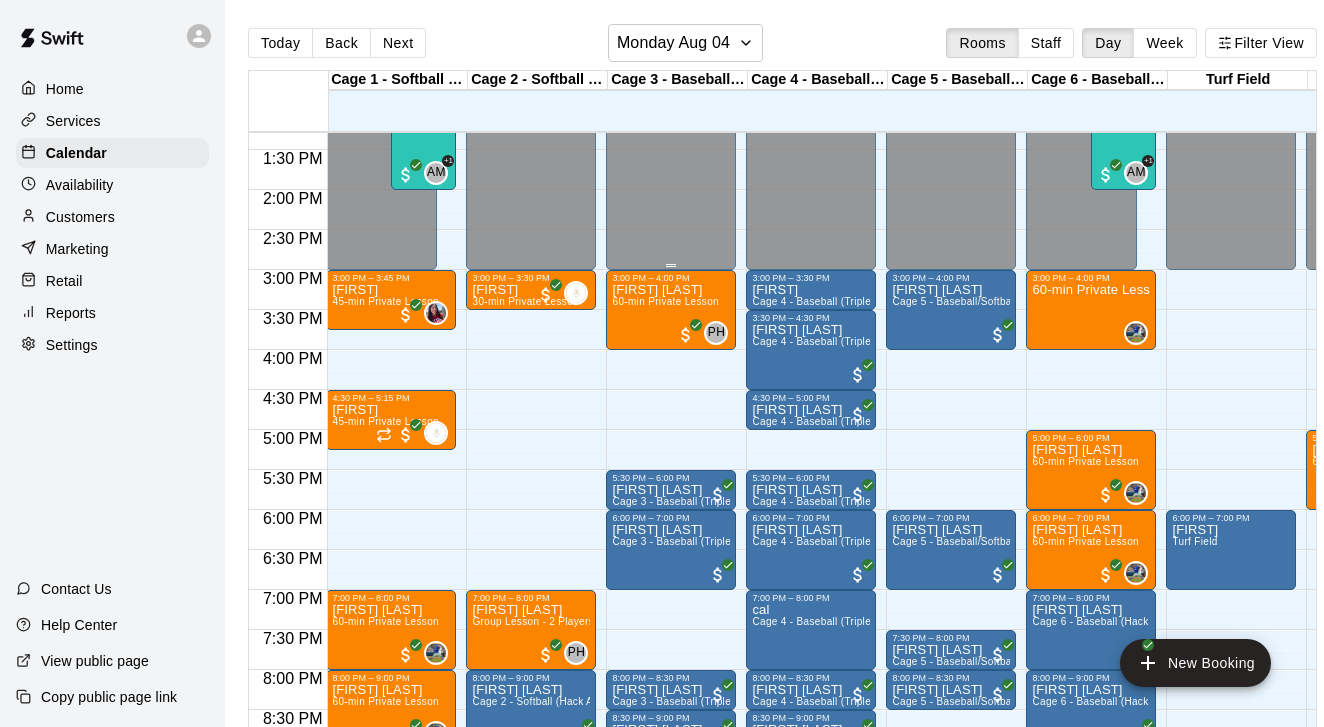 scroll, scrollTop: 1125, scrollLeft: 1, axis: both 